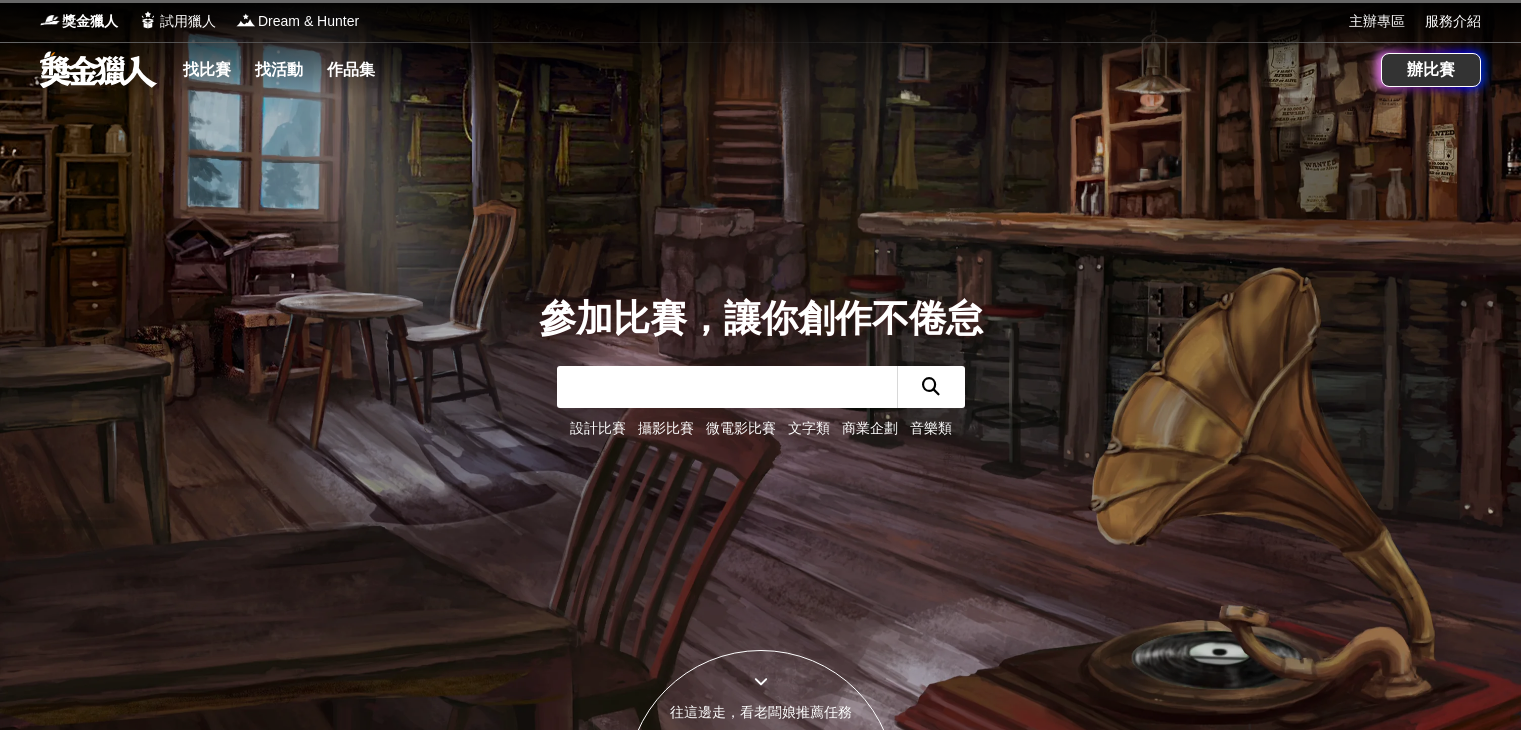 scroll, scrollTop: 0, scrollLeft: 0, axis: both 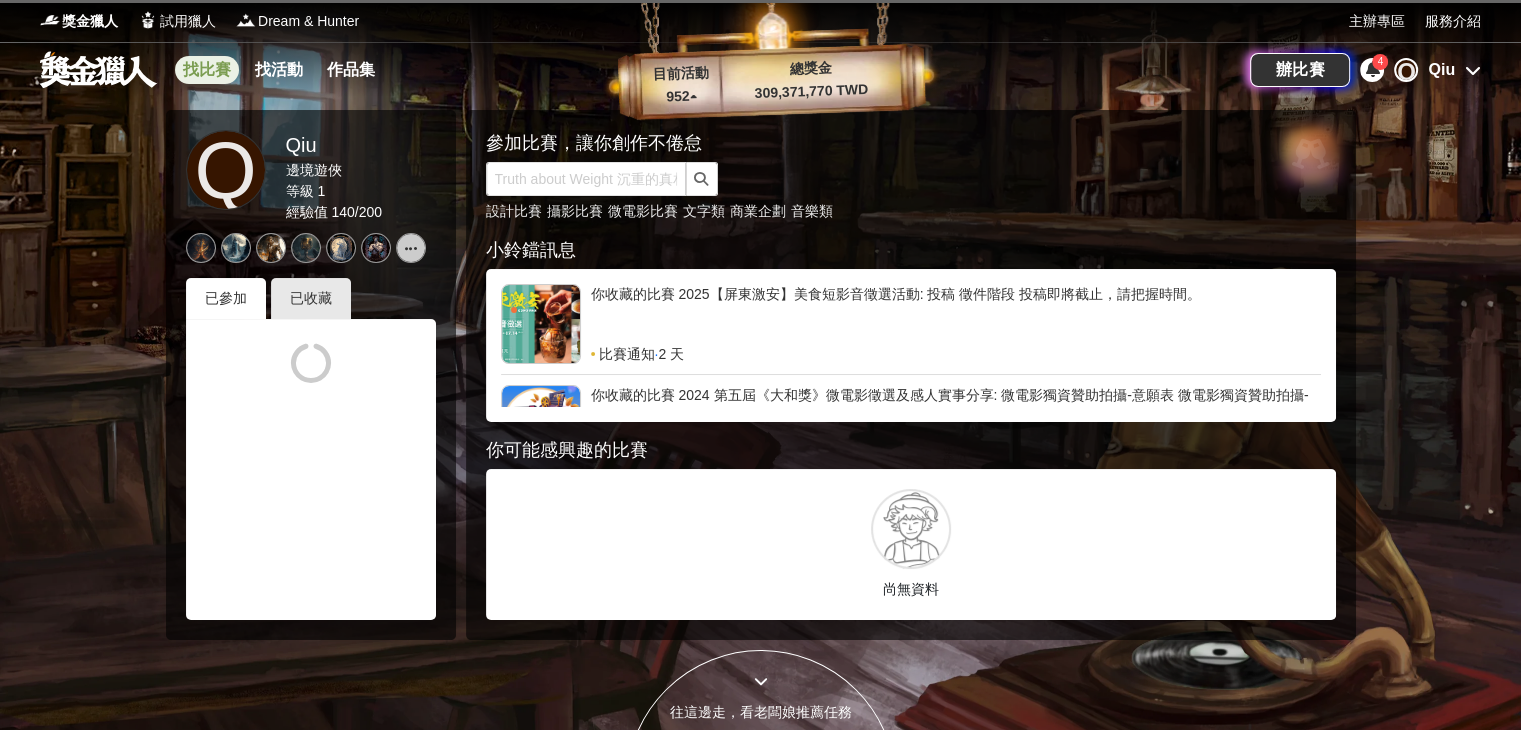 click on "找比賽" at bounding box center [207, 70] 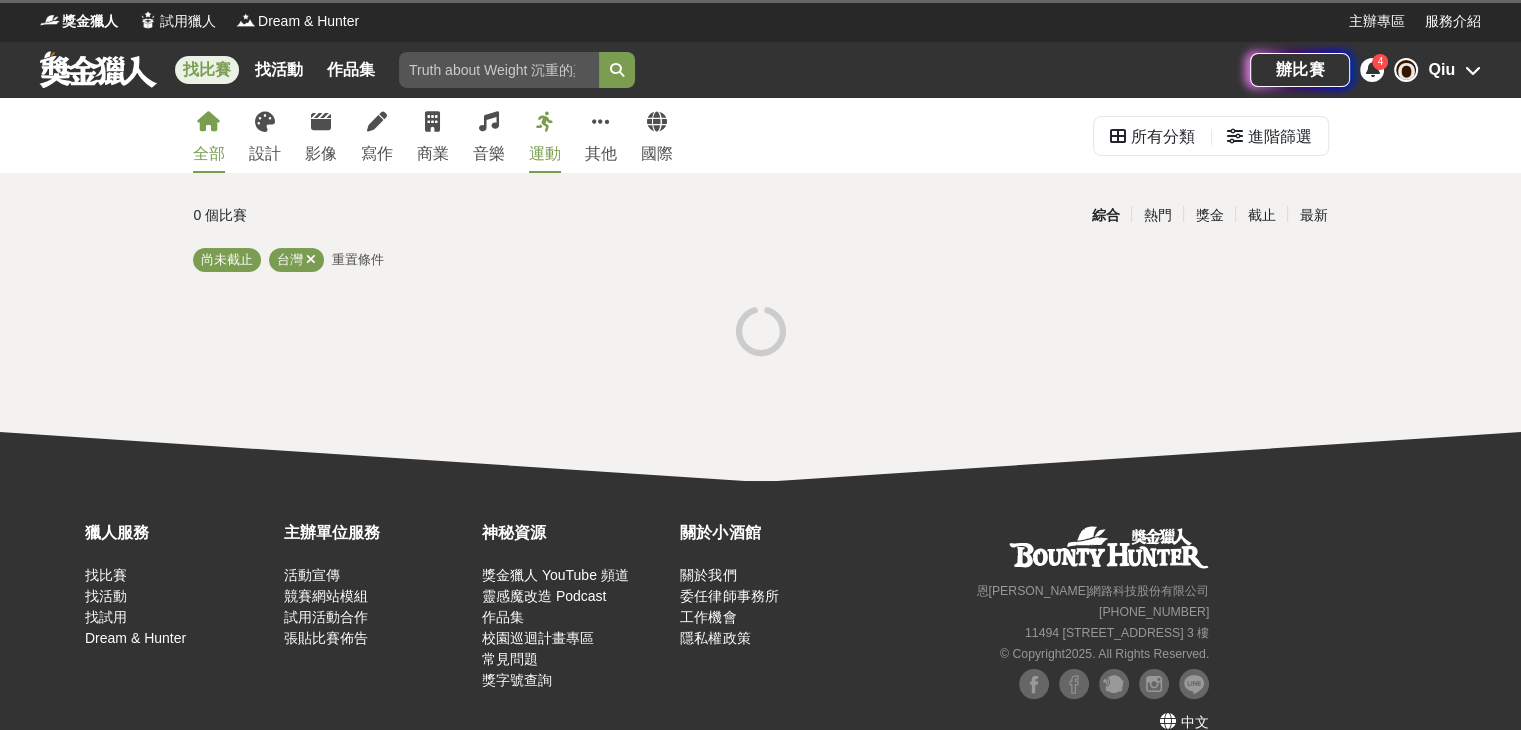 click at bounding box center [1372, 69] 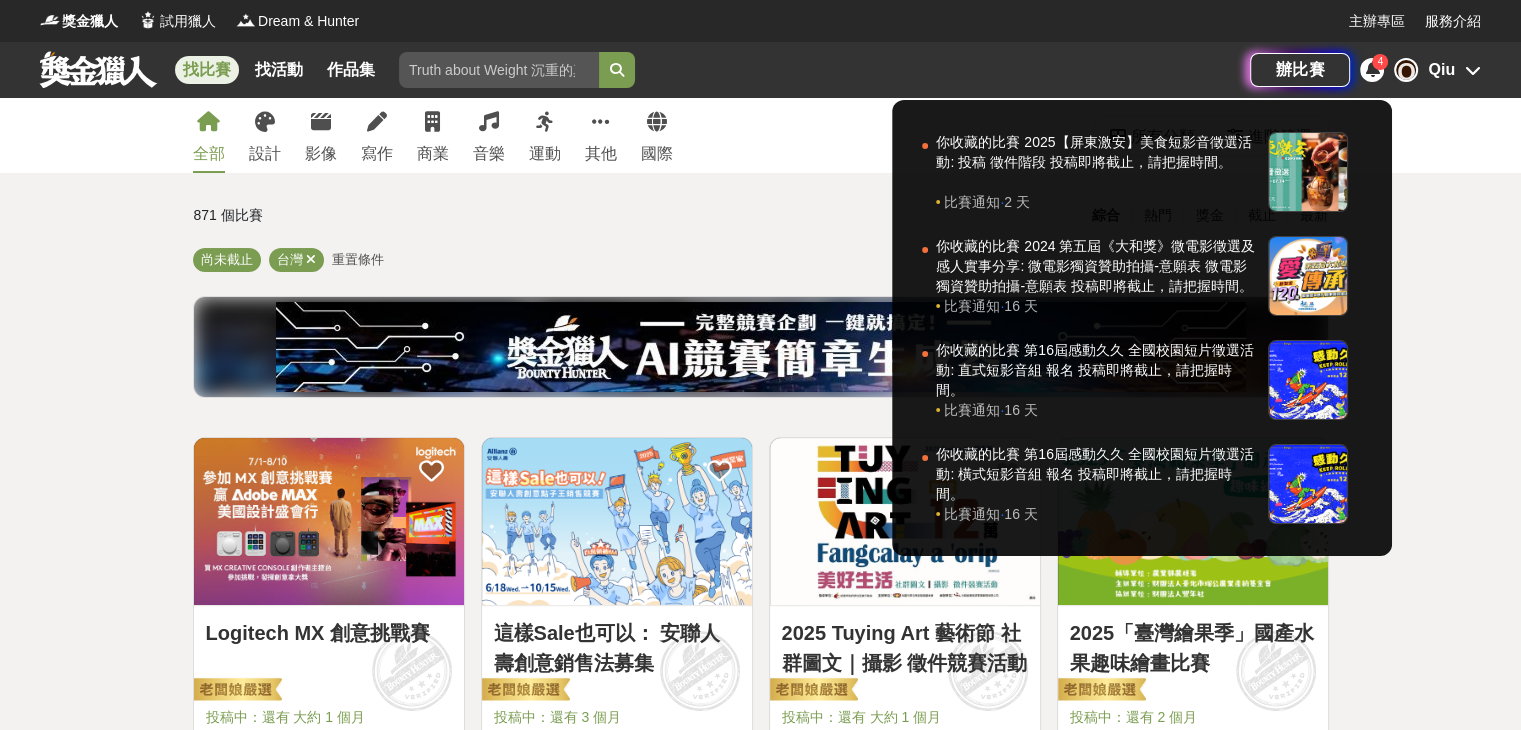 click at bounding box center (760, 365) 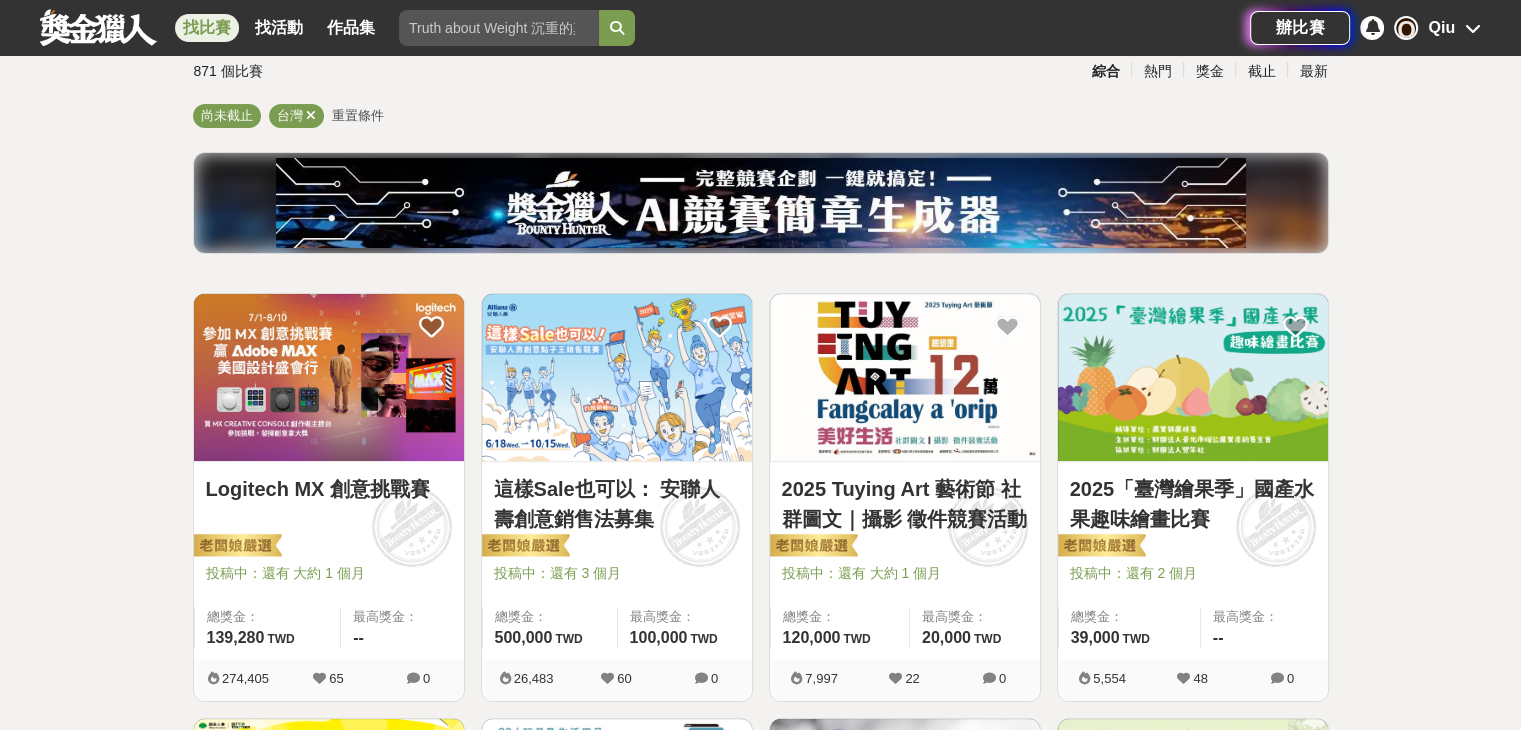 scroll, scrollTop: 200, scrollLeft: 0, axis: vertical 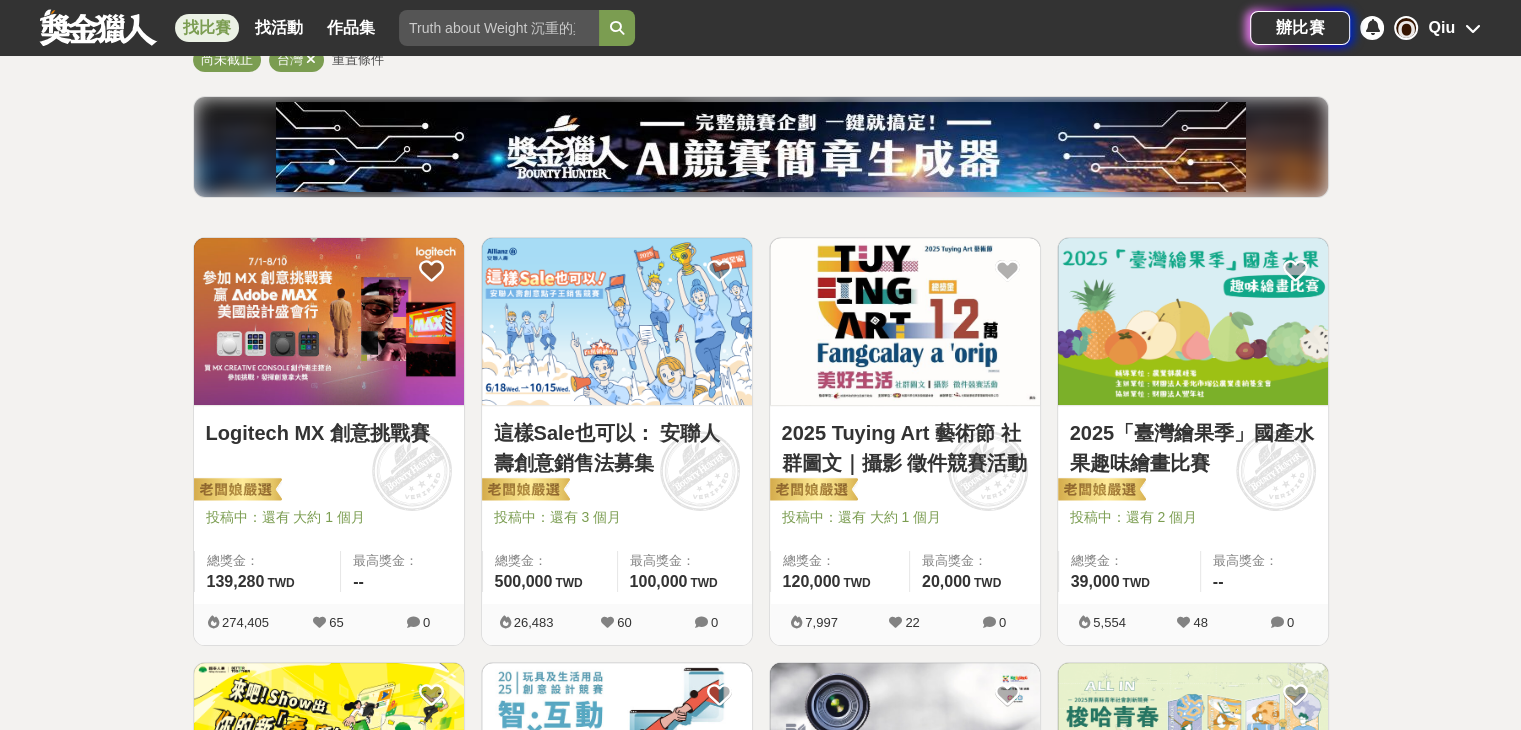 drag, startPoint x: 692, startPoint y: 320, endPoint x: 273, endPoint y: 314, distance: 419.04297 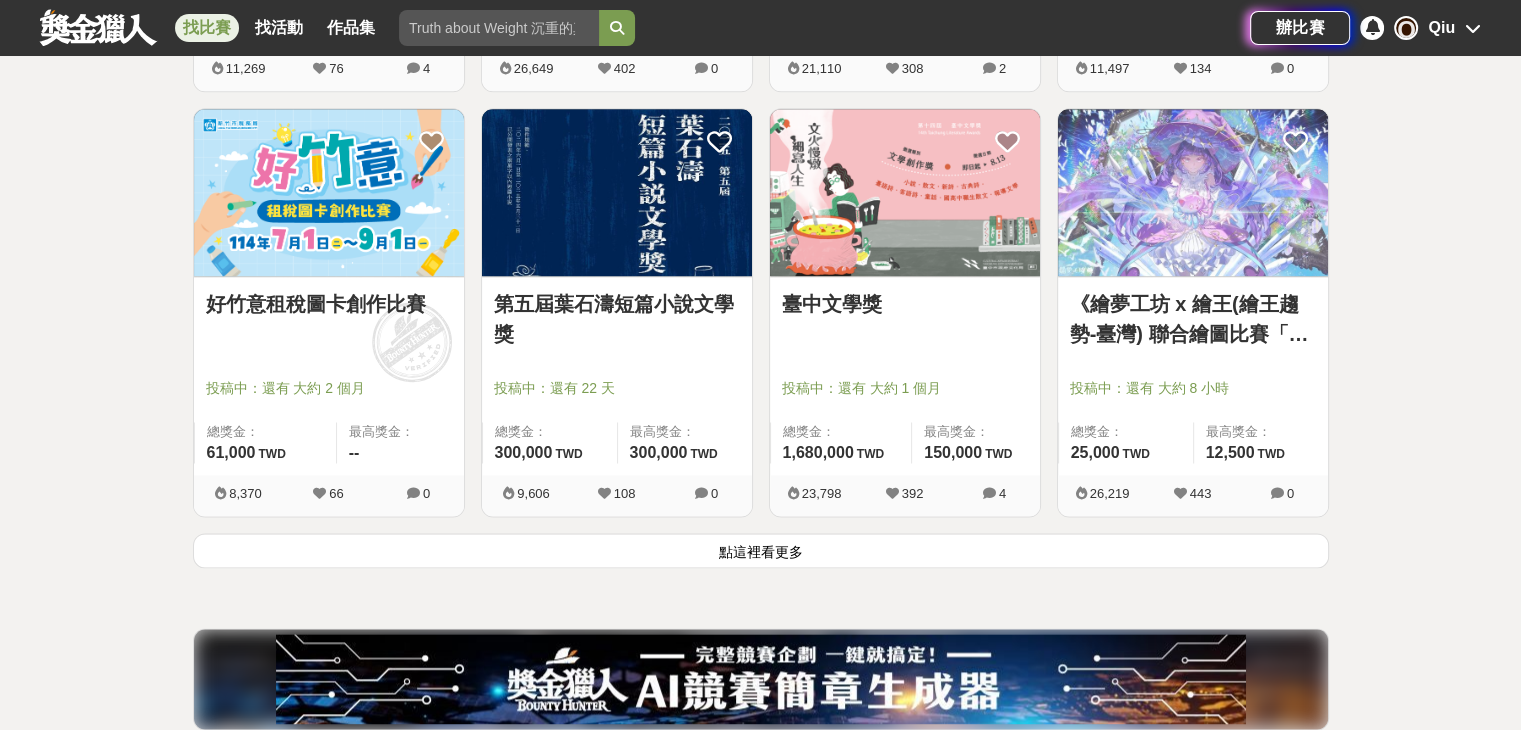 scroll, scrollTop: 2500, scrollLeft: 0, axis: vertical 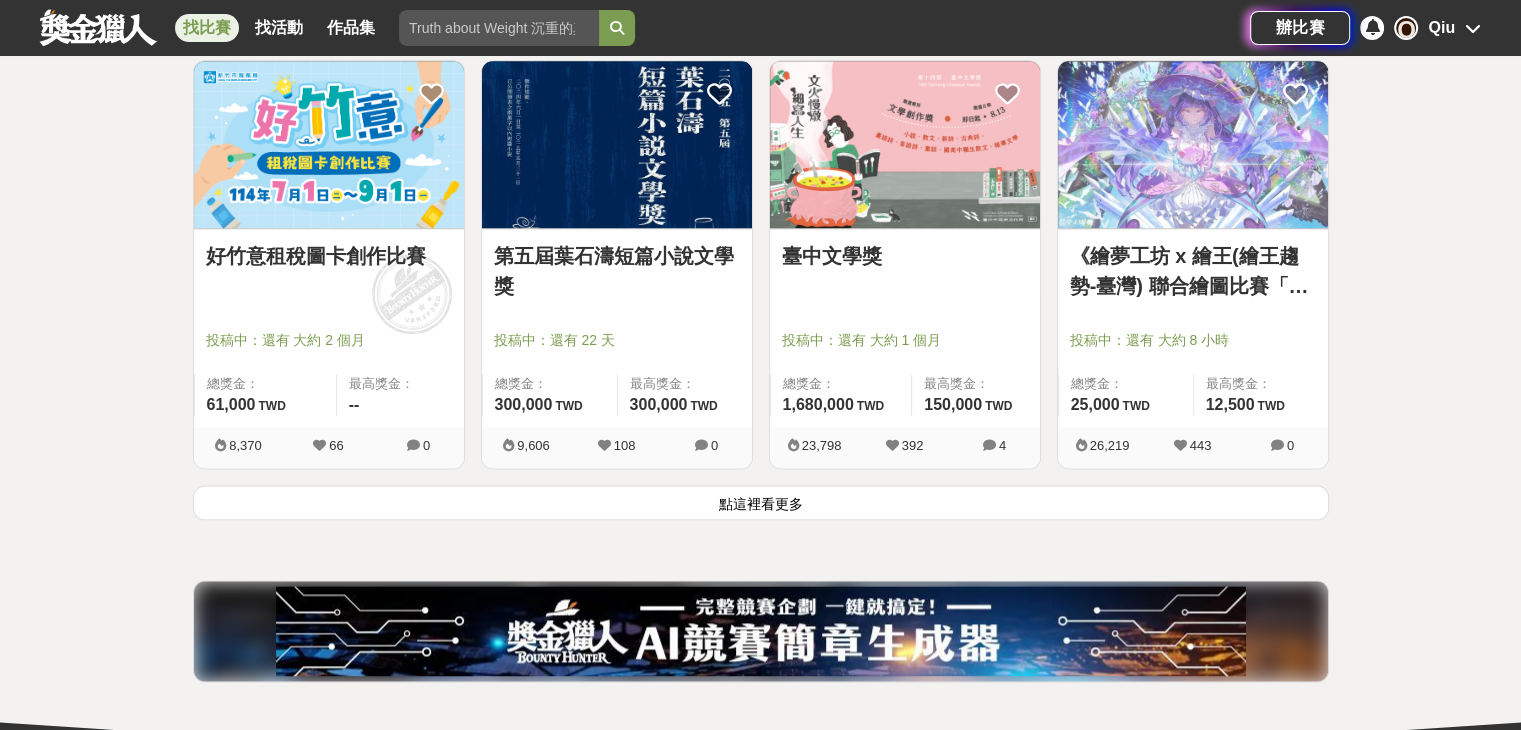 drag, startPoint x: 796, startPoint y: 502, endPoint x: 796, endPoint y: 471, distance: 31 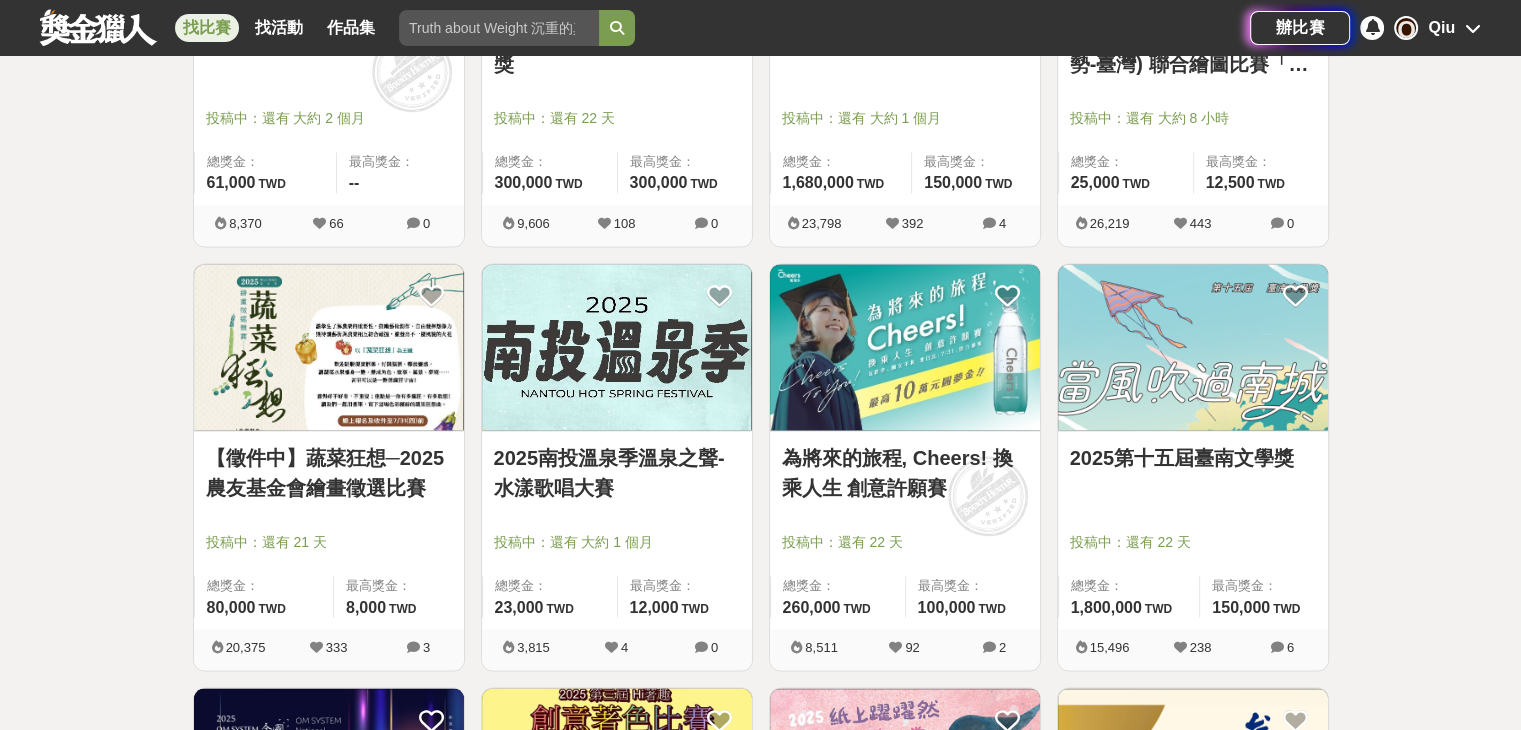 scroll, scrollTop: 2800, scrollLeft: 0, axis: vertical 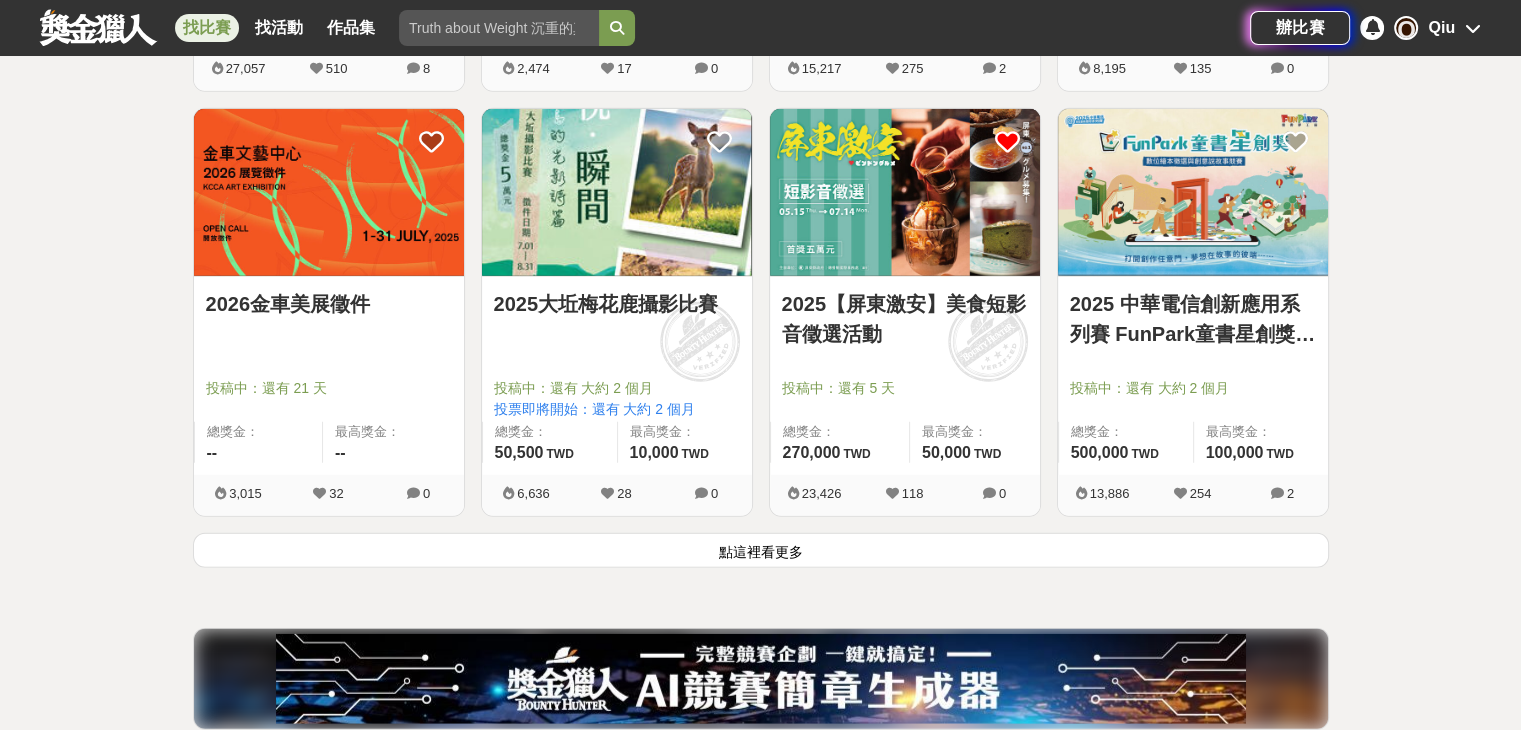click on "點這裡看更多" at bounding box center [761, 550] 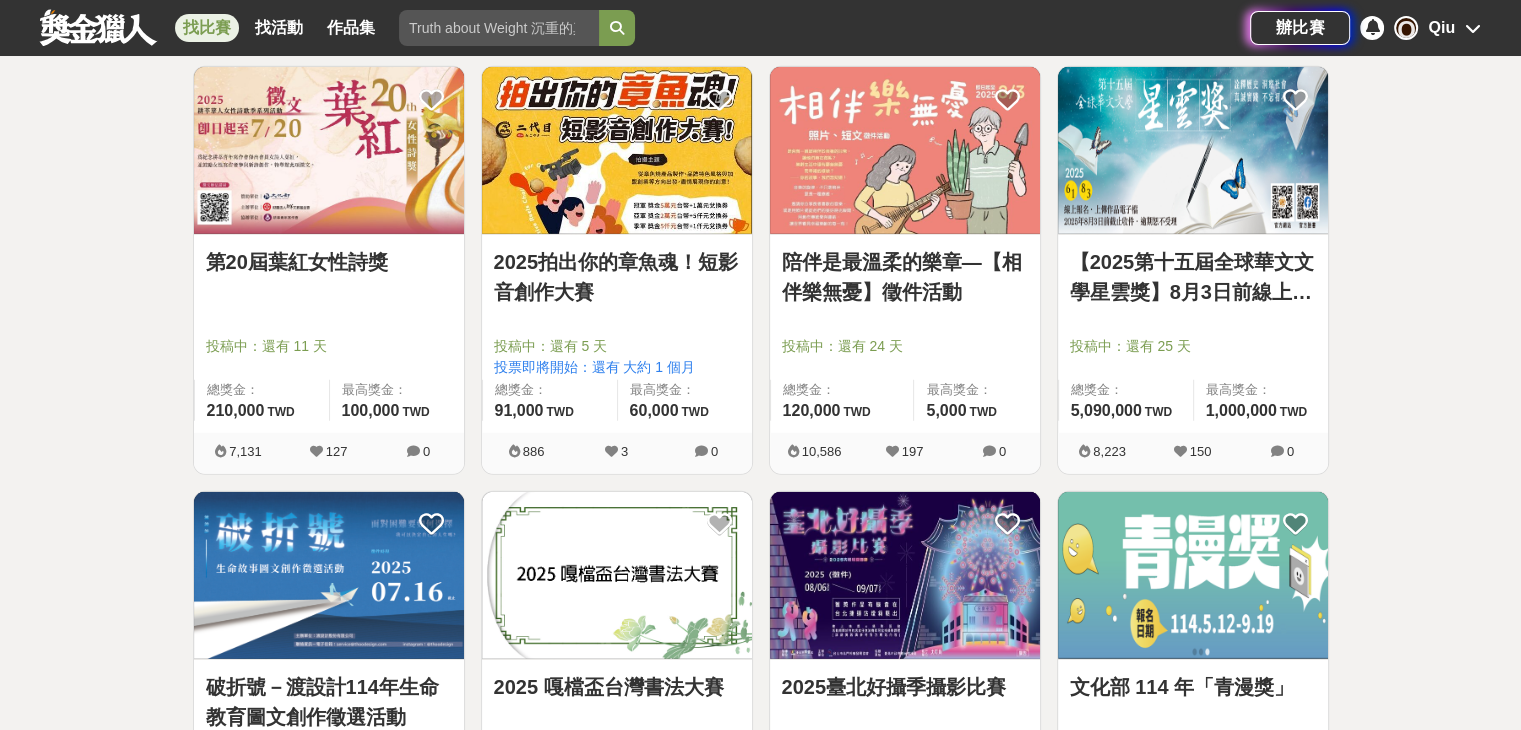 scroll, scrollTop: 6200, scrollLeft: 0, axis: vertical 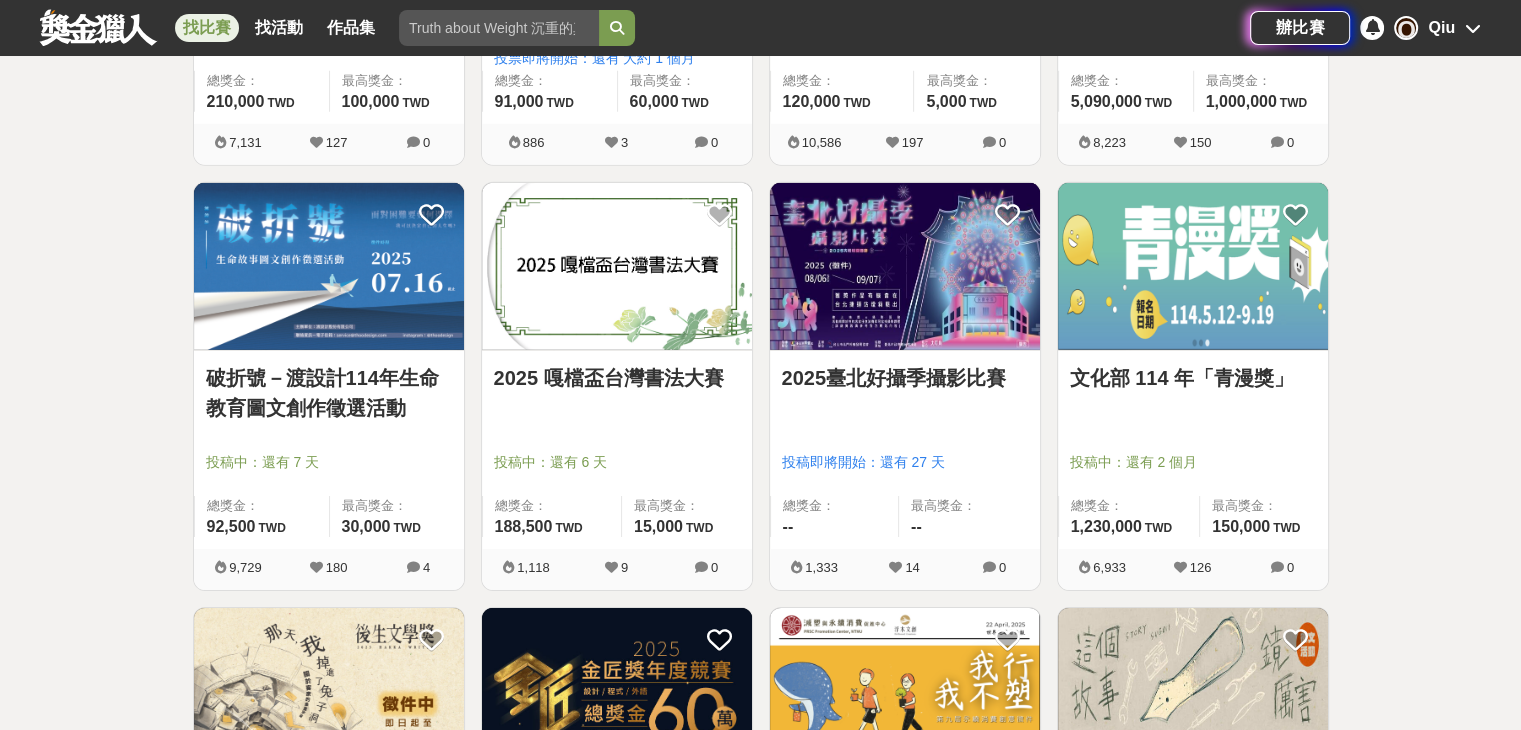 click on "找比賽" at bounding box center (207, 28) 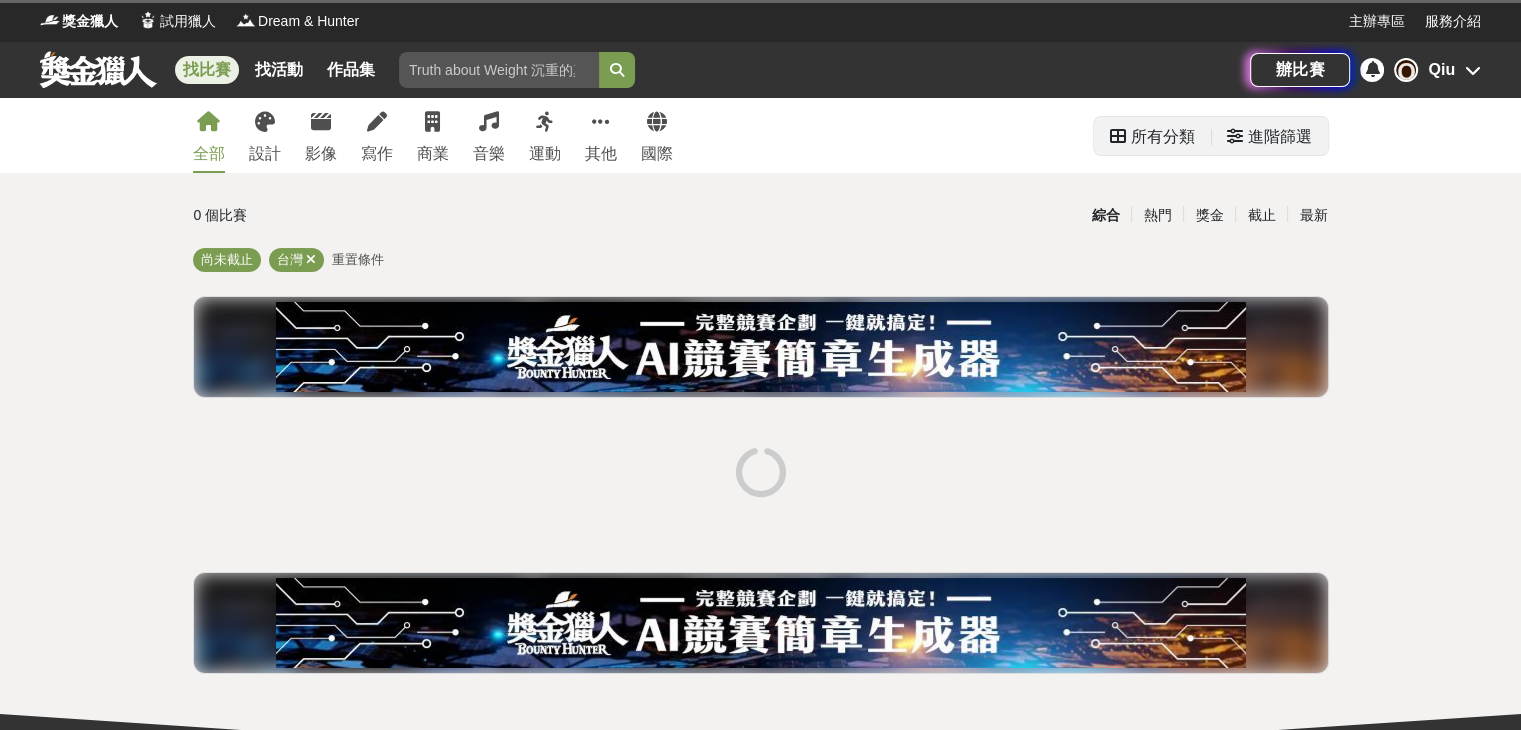 scroll, scrollTop: 0, scrollLeft: 0, axis: both 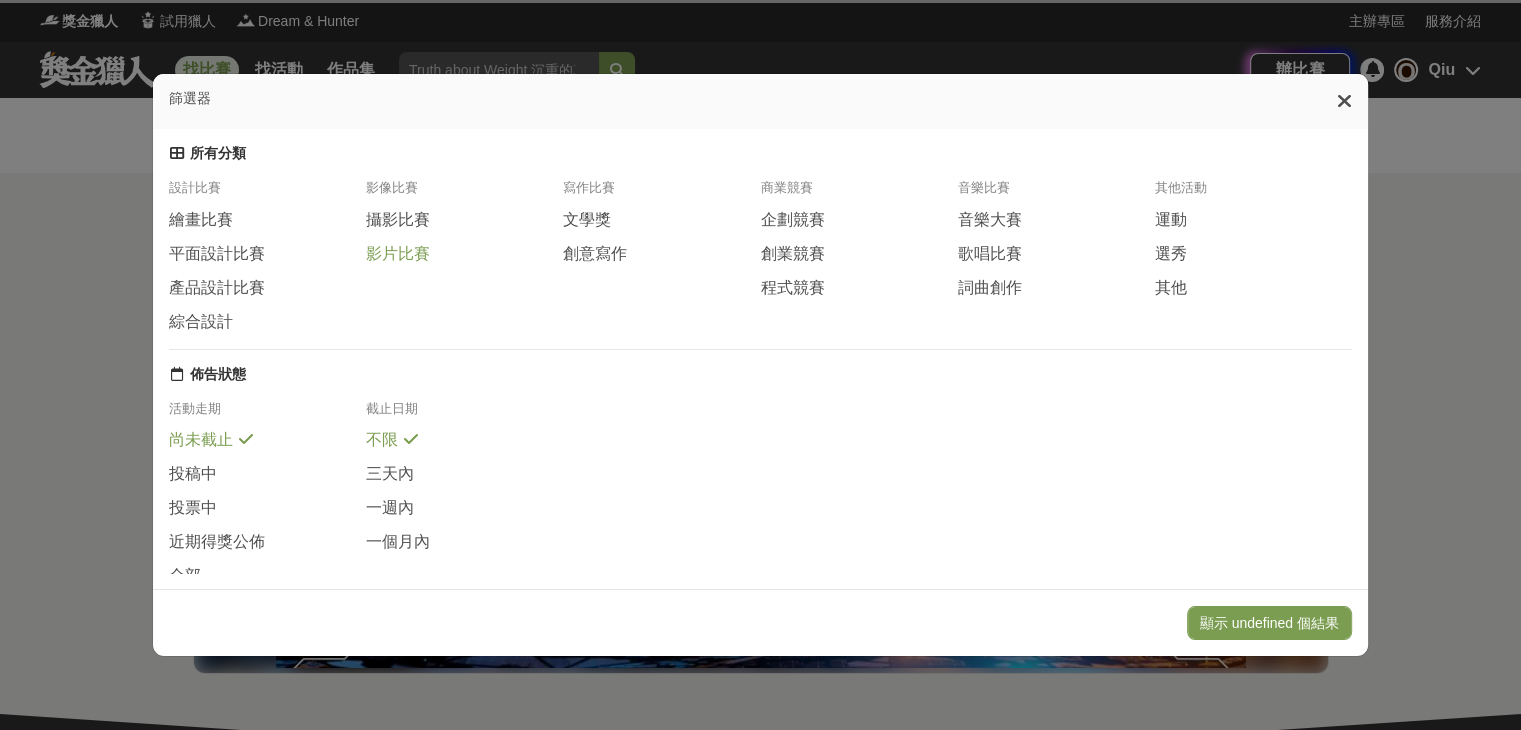 click on "影片比賽" at bounding box center [398, 254] 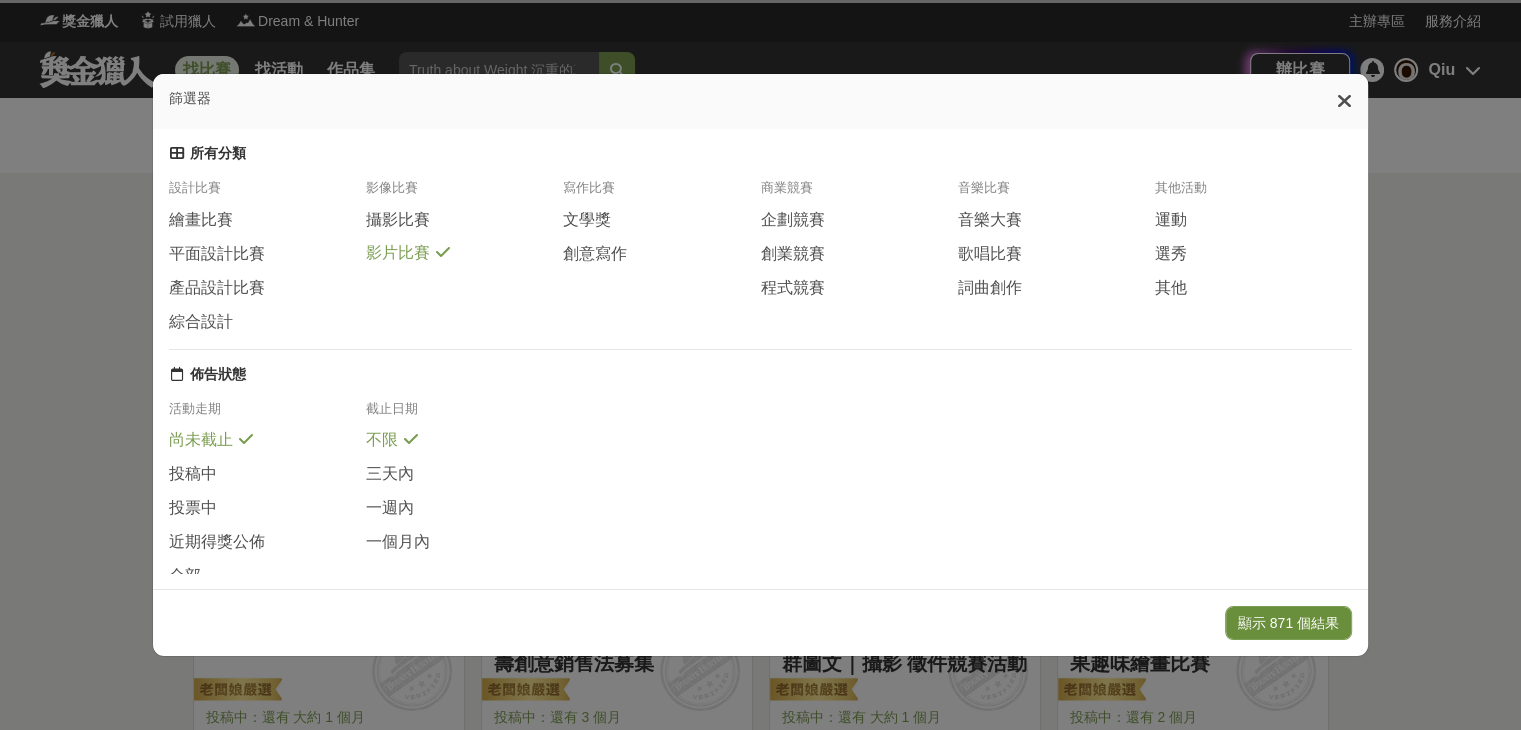 click on "顯示 871 個結果" at bounding box center (1288, 623) 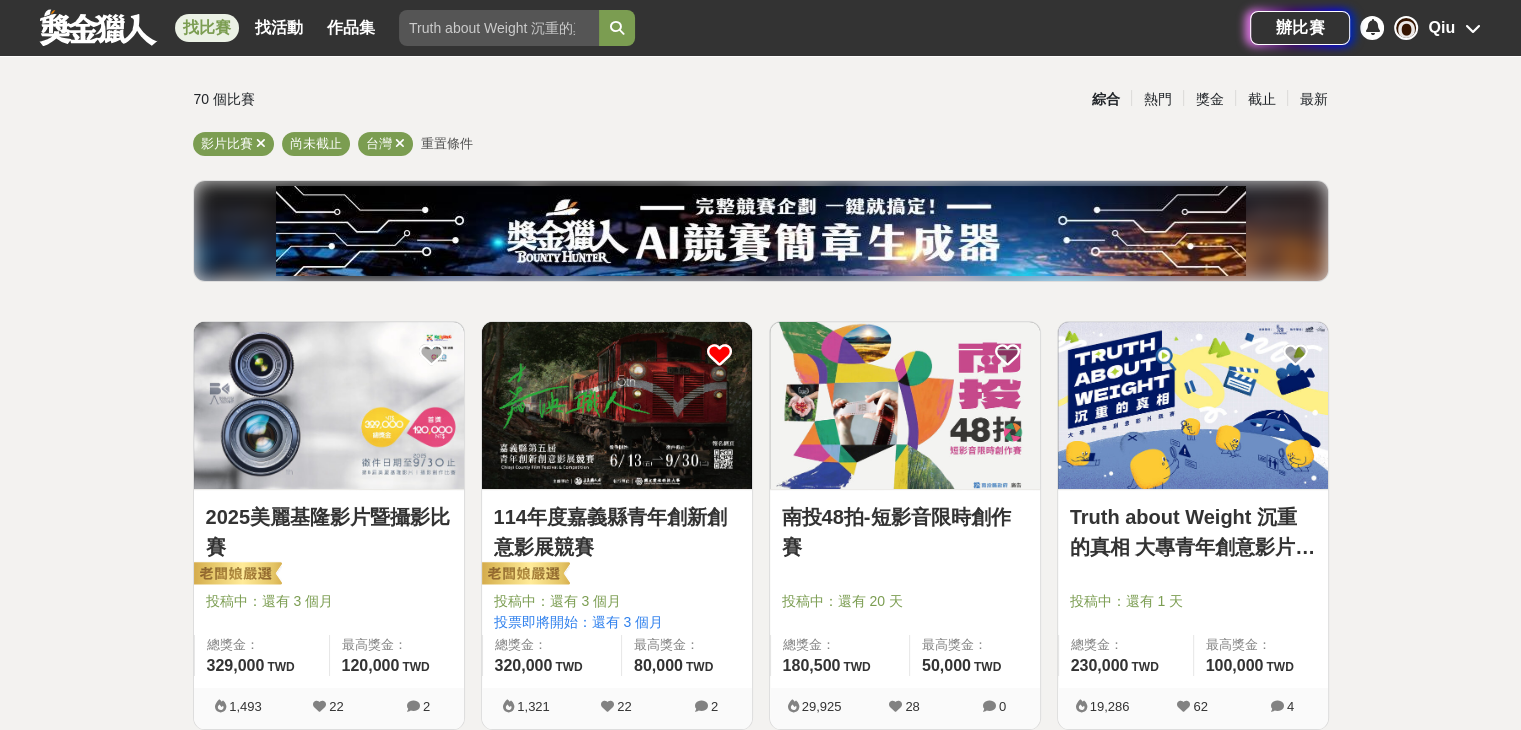 scroll, scrollTop: 200, scrollLeft: 0, axis: vertical 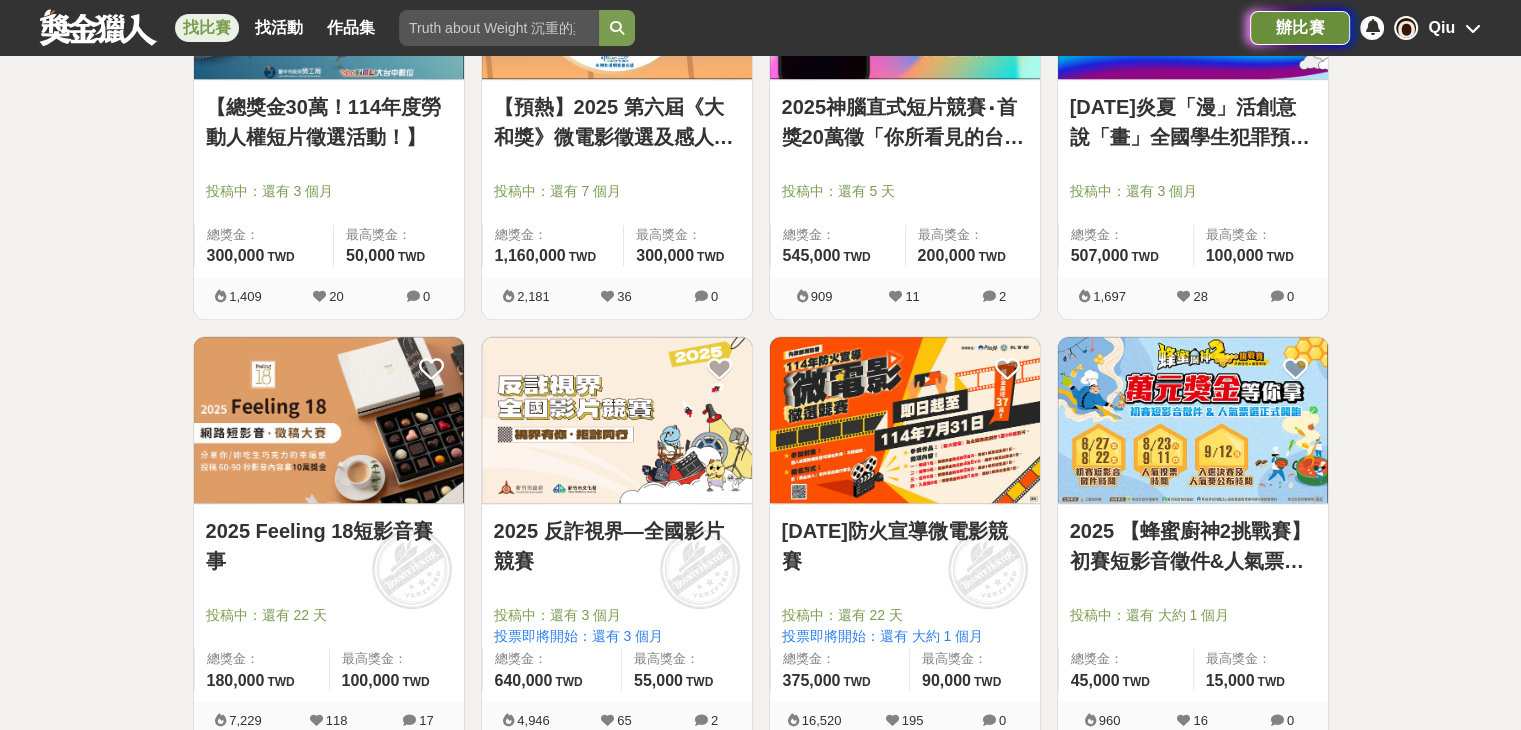 drag, startPoint x: 1170, startPoint y: 441, endPoint x: 1280, endPoint y: 22, distance: 433.19858 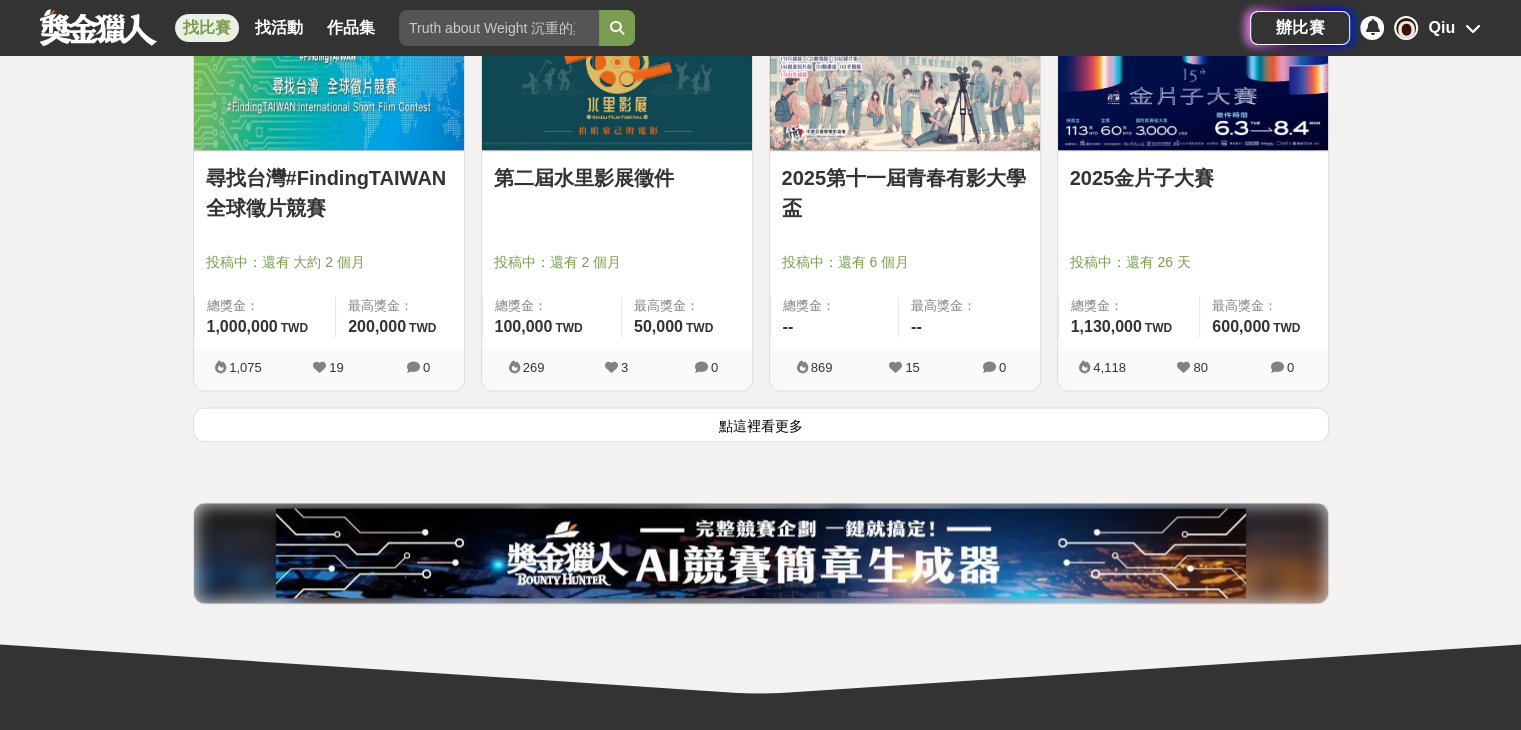 scroll, scrollTop: 2600, scrollLeft: 0, axis: vertical 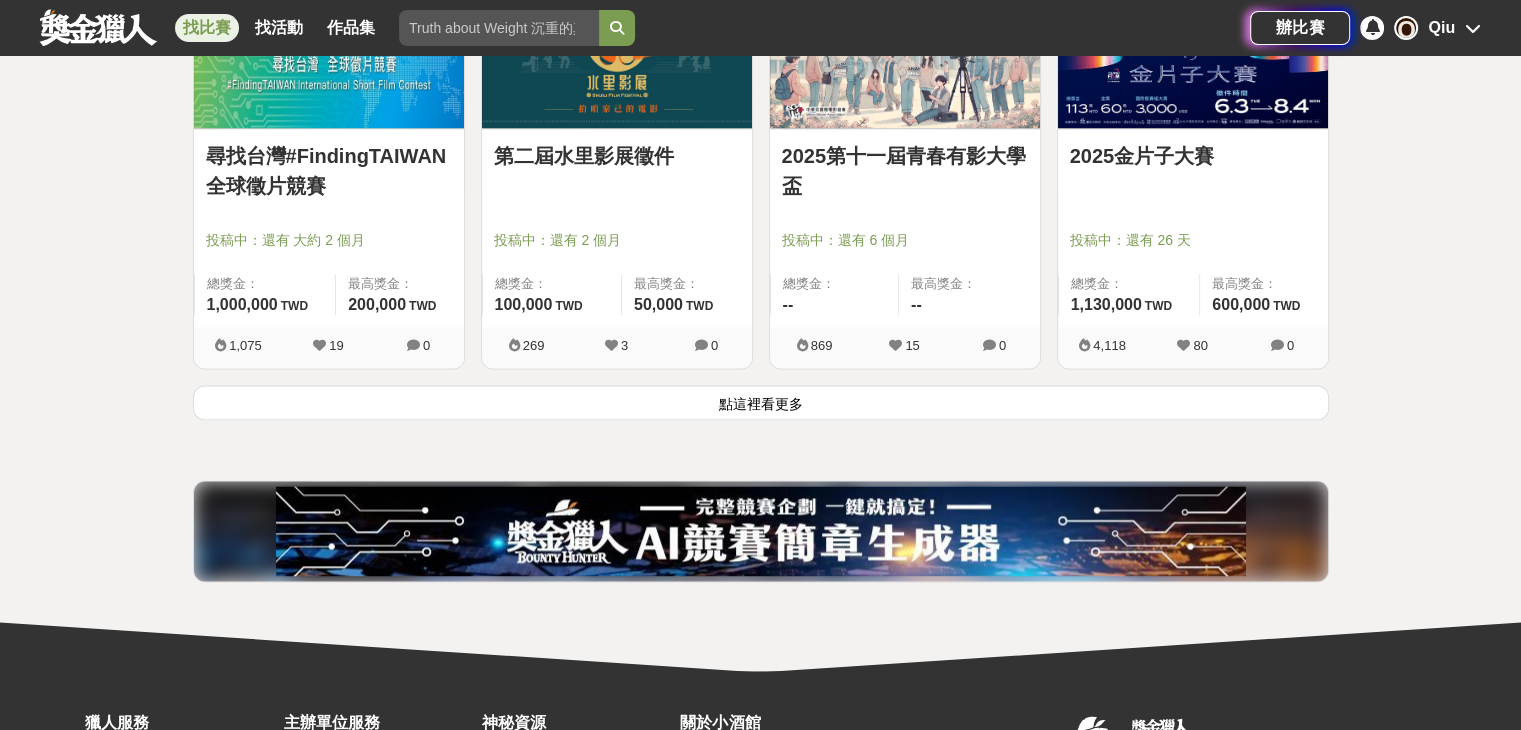 click on "點這裡看更多" at bounding box center (761, 402) 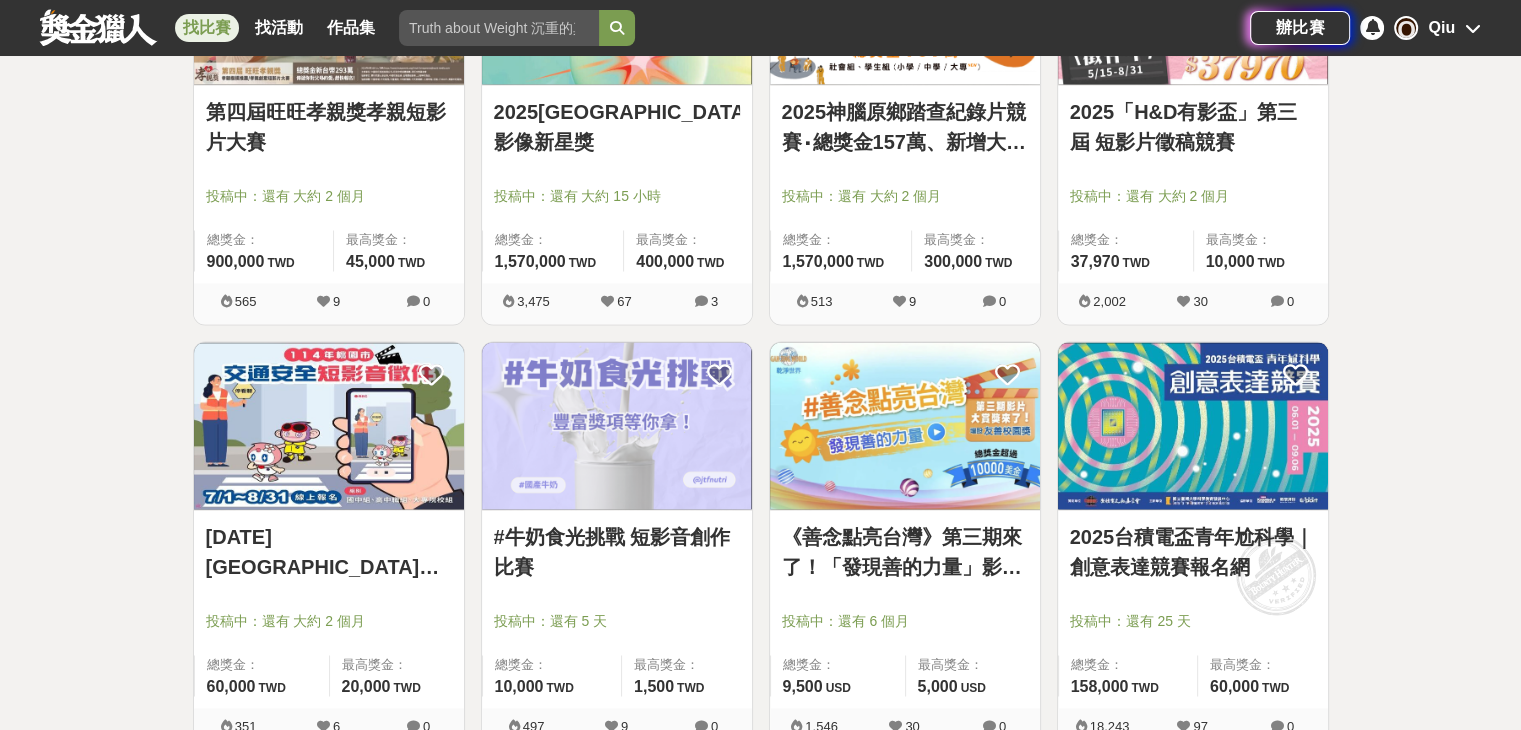 scroll, scrollTop: 3100, scrollLeft: 0, axis: vertical 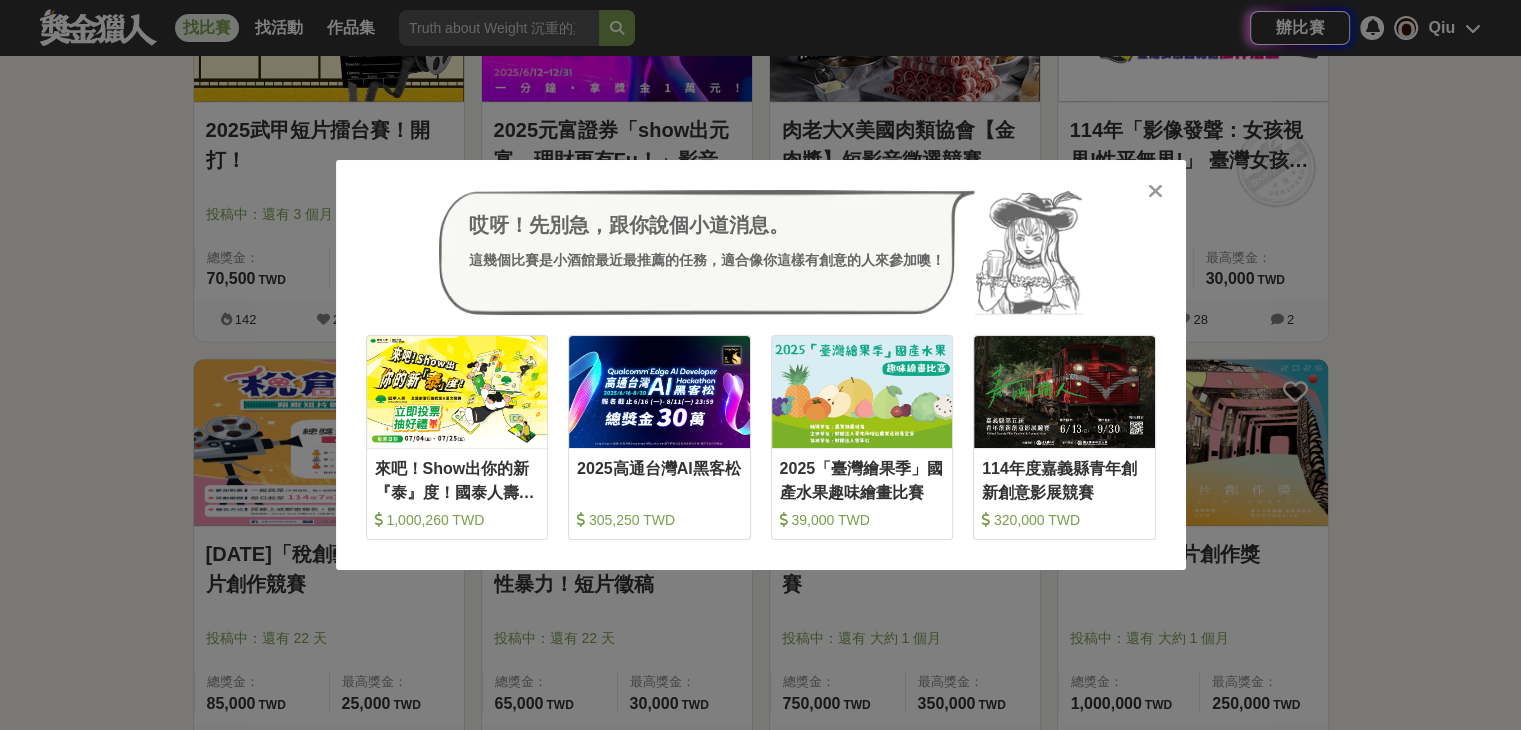 click on "哎呀！先別急，跟你說個小道消息。 這幾個比賽是小酒館最近最推薦的任務，適合像你這樣有創意的人來參加噢！   收藏 來吧！Show出你的新『泰』度！國泰人壽全國創意行銷提案&圖文競賽   1,000,260 TWD   收藏 2025高通台灣AI黑客松   305,250 TWD   收藏 2025「臺灣繪果季」國產水果趣味繪畫比賽   39,000 TWD 114年度嘉義縣青年創新創意影展競賽   320,000 TWD" at bounding box center [761, 365] 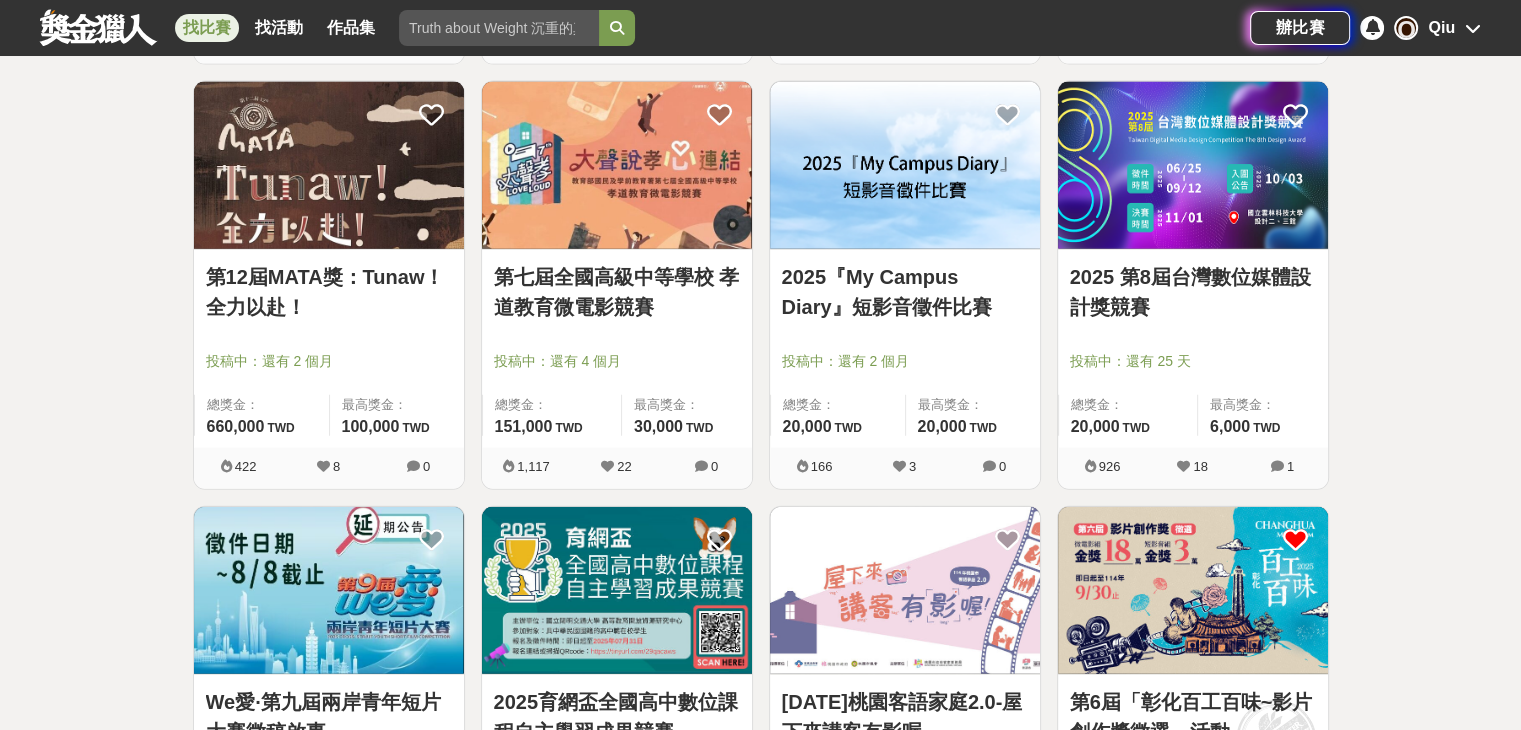scroll, scrollTop: 4600, scrollLeft: 0, axis: vertical 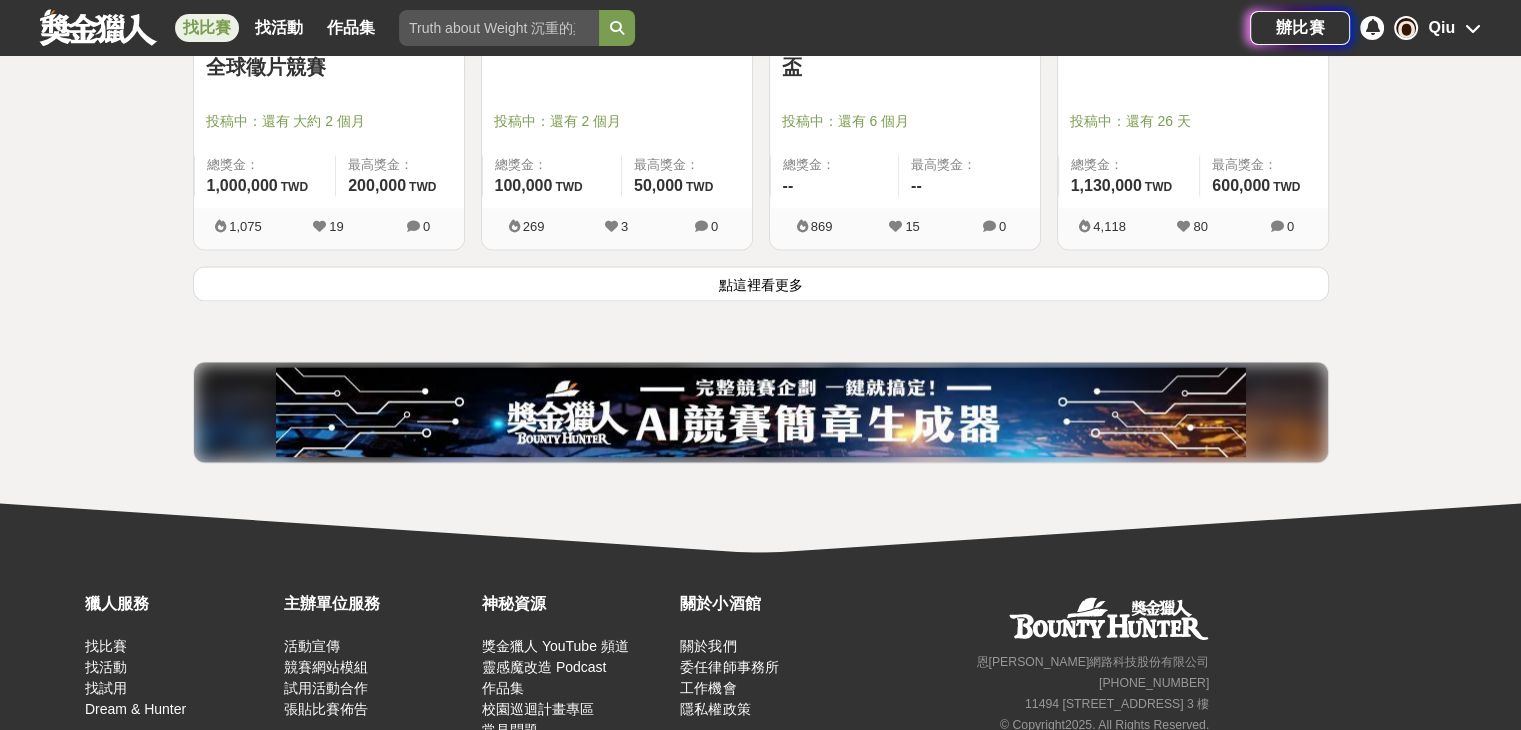 click on "點這裡看更多" at bounding box center (761, 283) 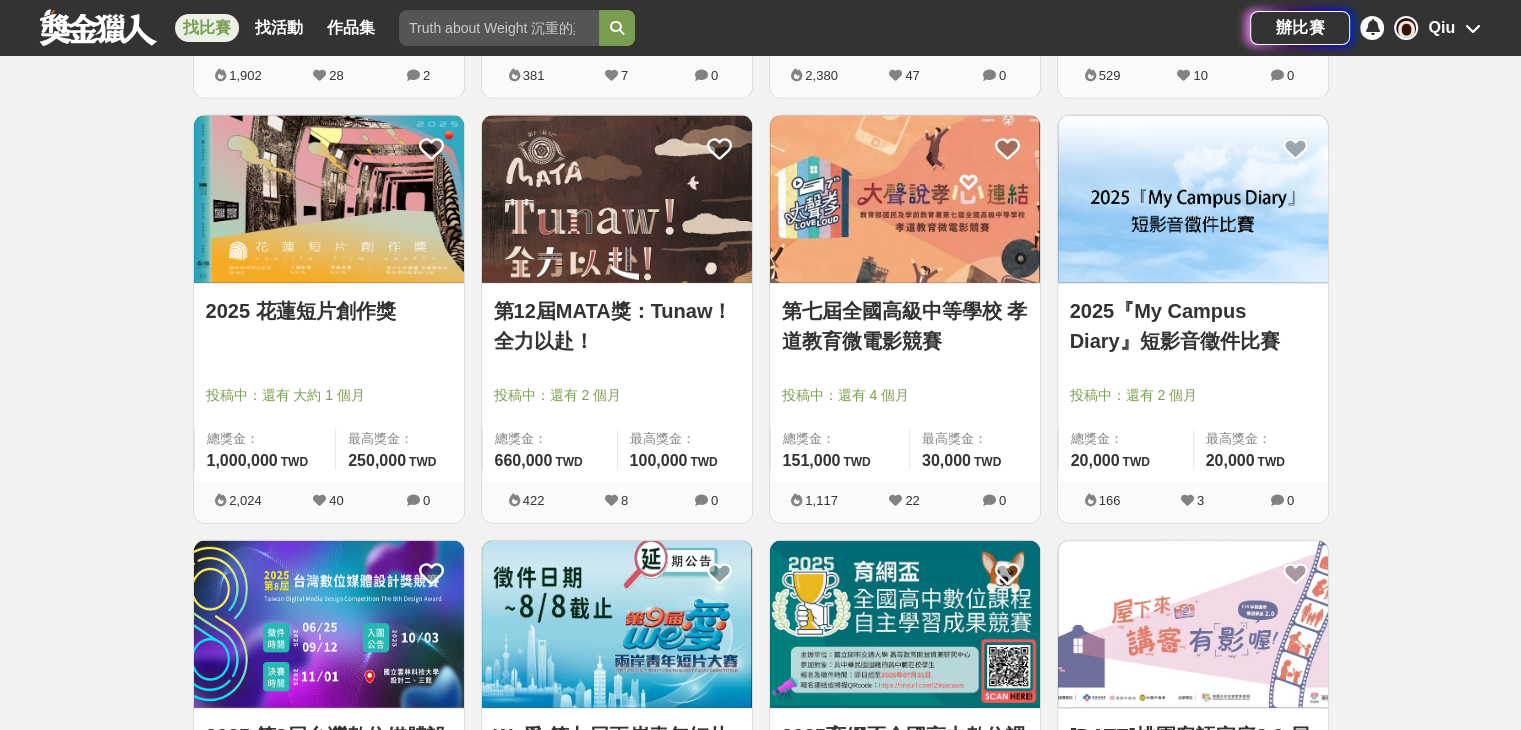 scroll, scrollTop: 4559, scrollLeft: 0, axis: vertical 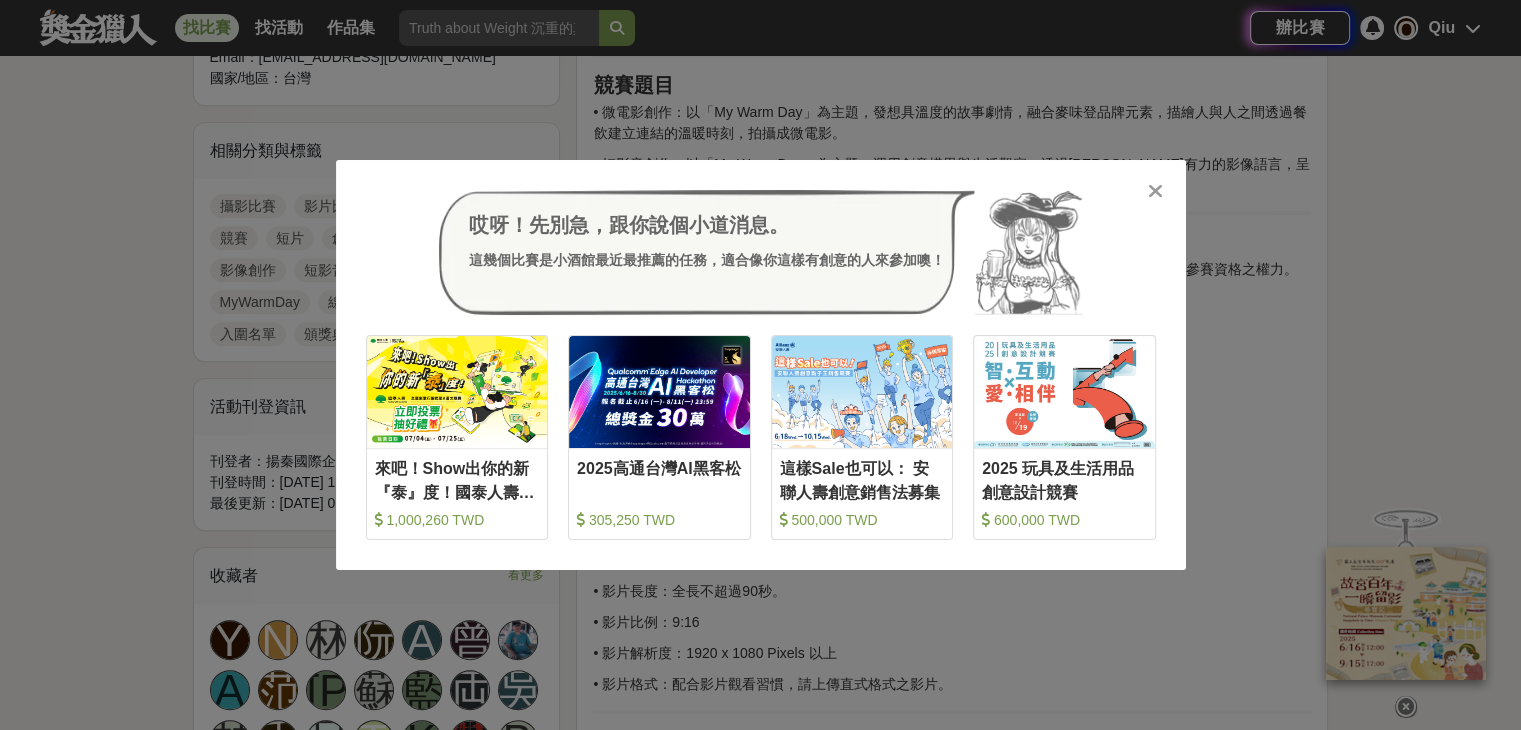 click at bounding box center [1155, 191] 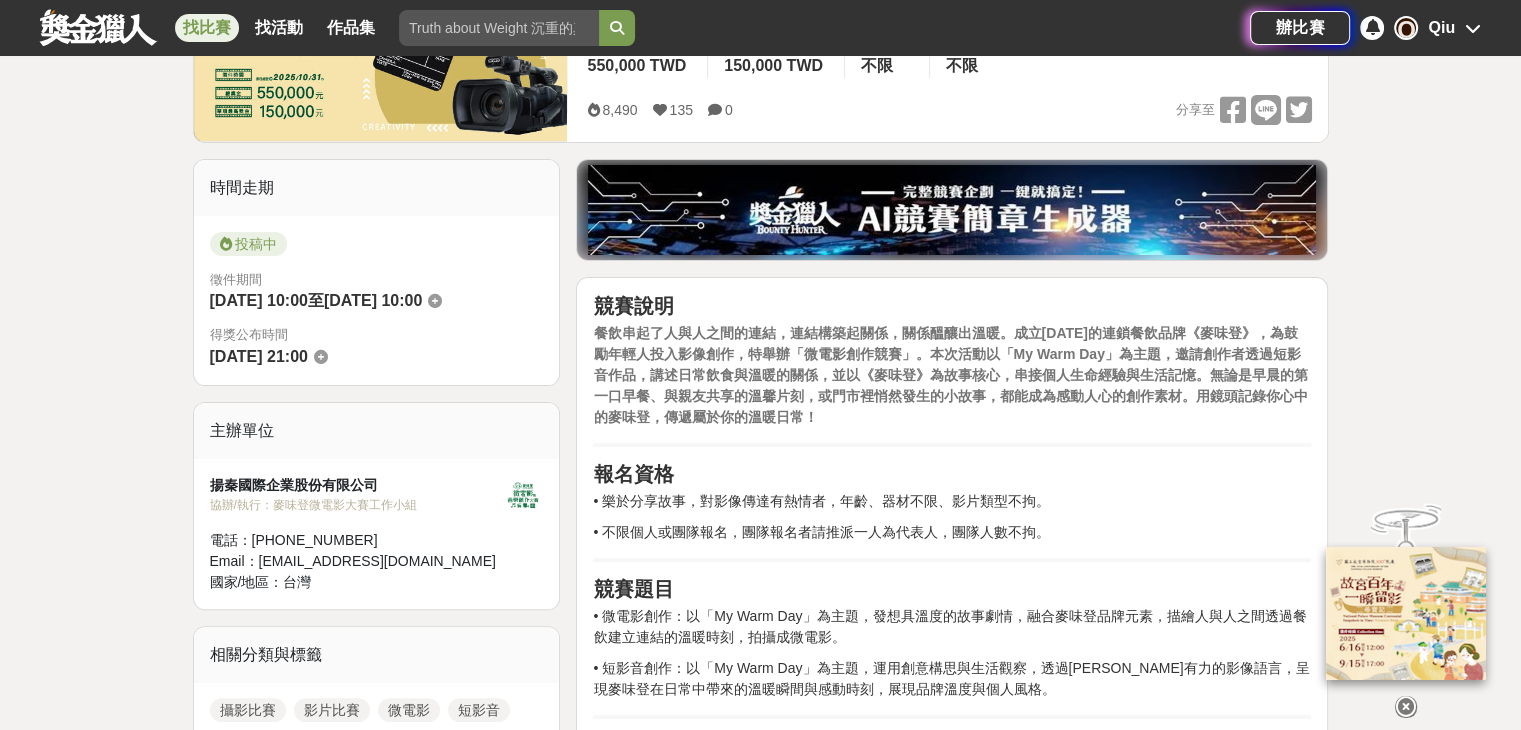 scroll, scrollTop: 400, scrollLeft: 0, axis: vertical 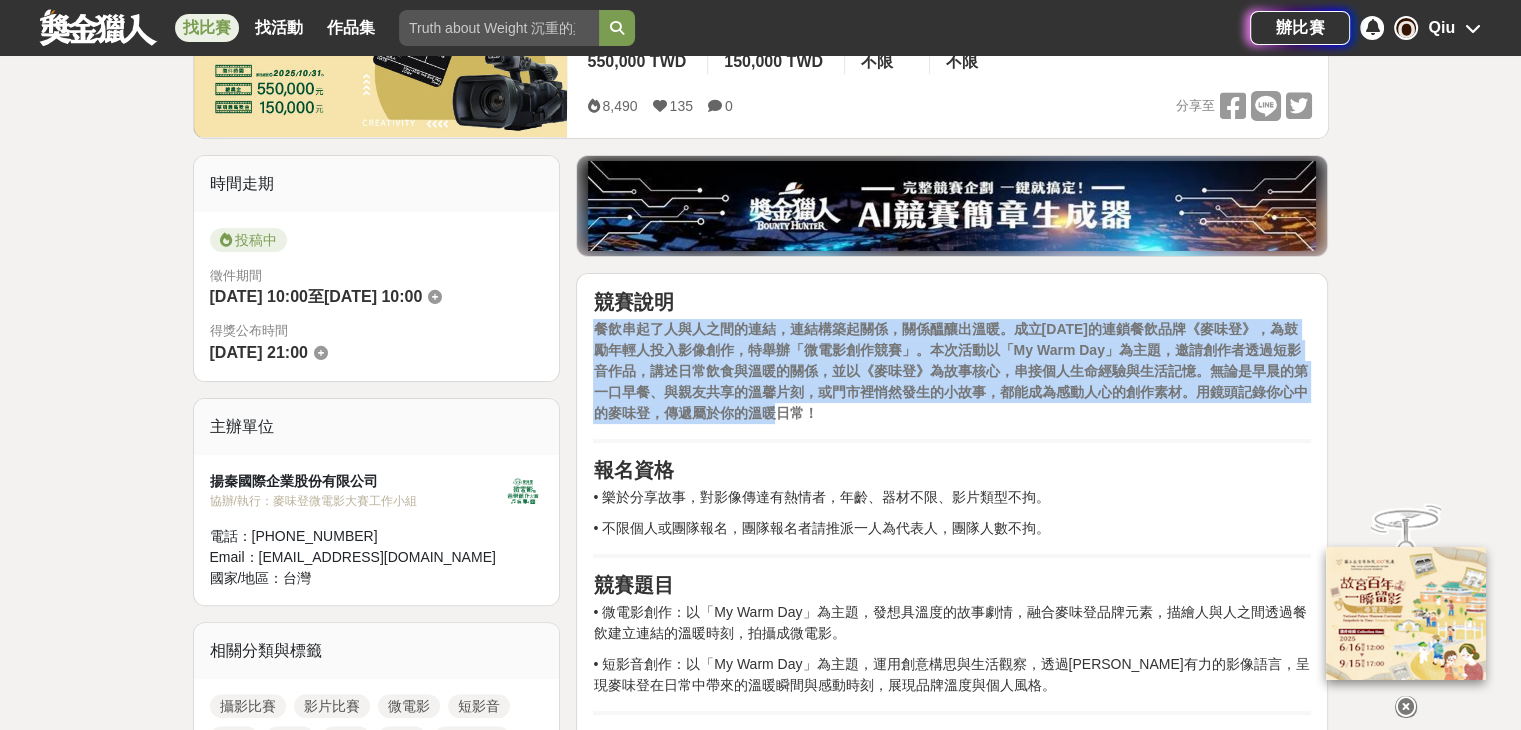 drag, startPoint x: 587, startPoint y: 321, endPoint x: 880, endPoint y: 406, distance: 305.08032 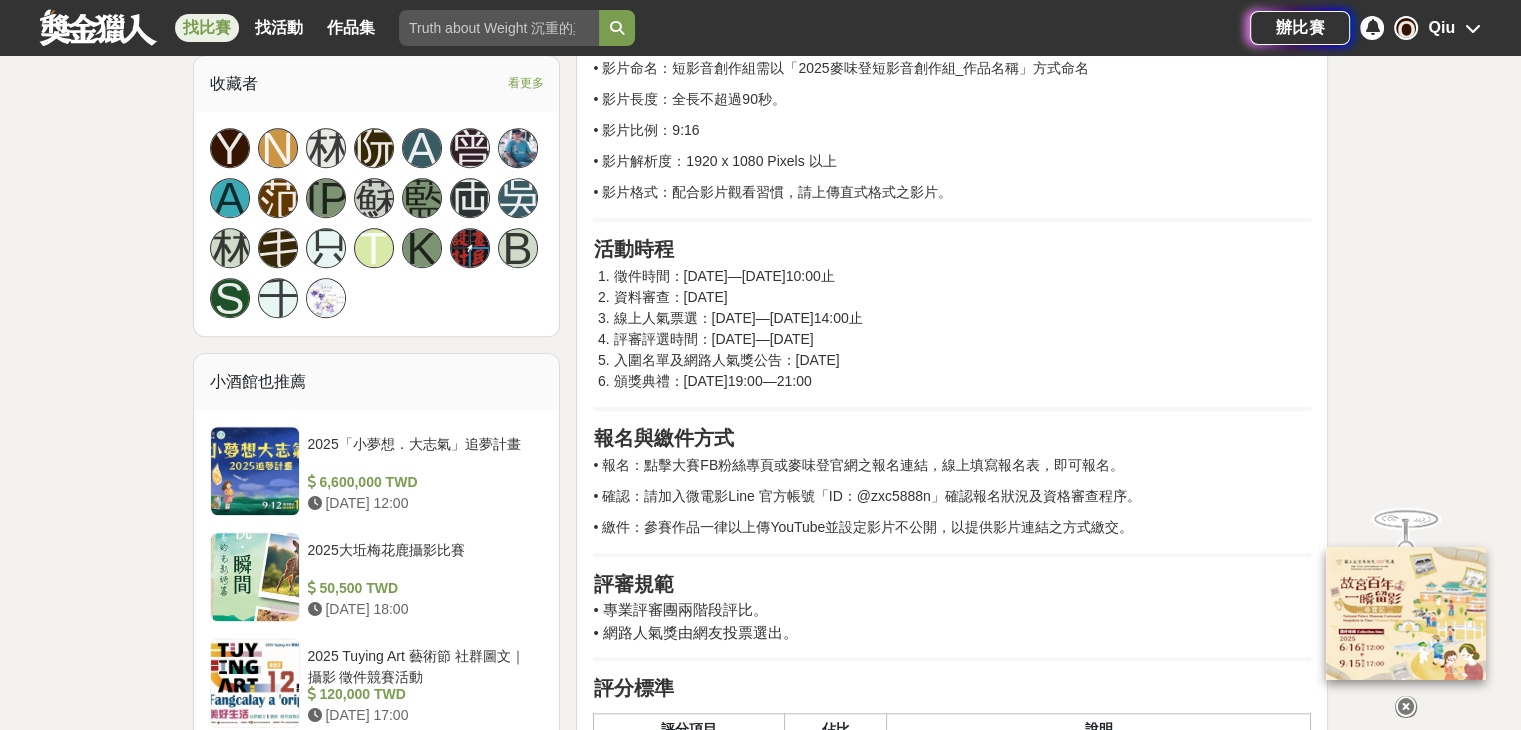 scroll, scrollTop: 1400, scrollLeft: 0, axis: vertical 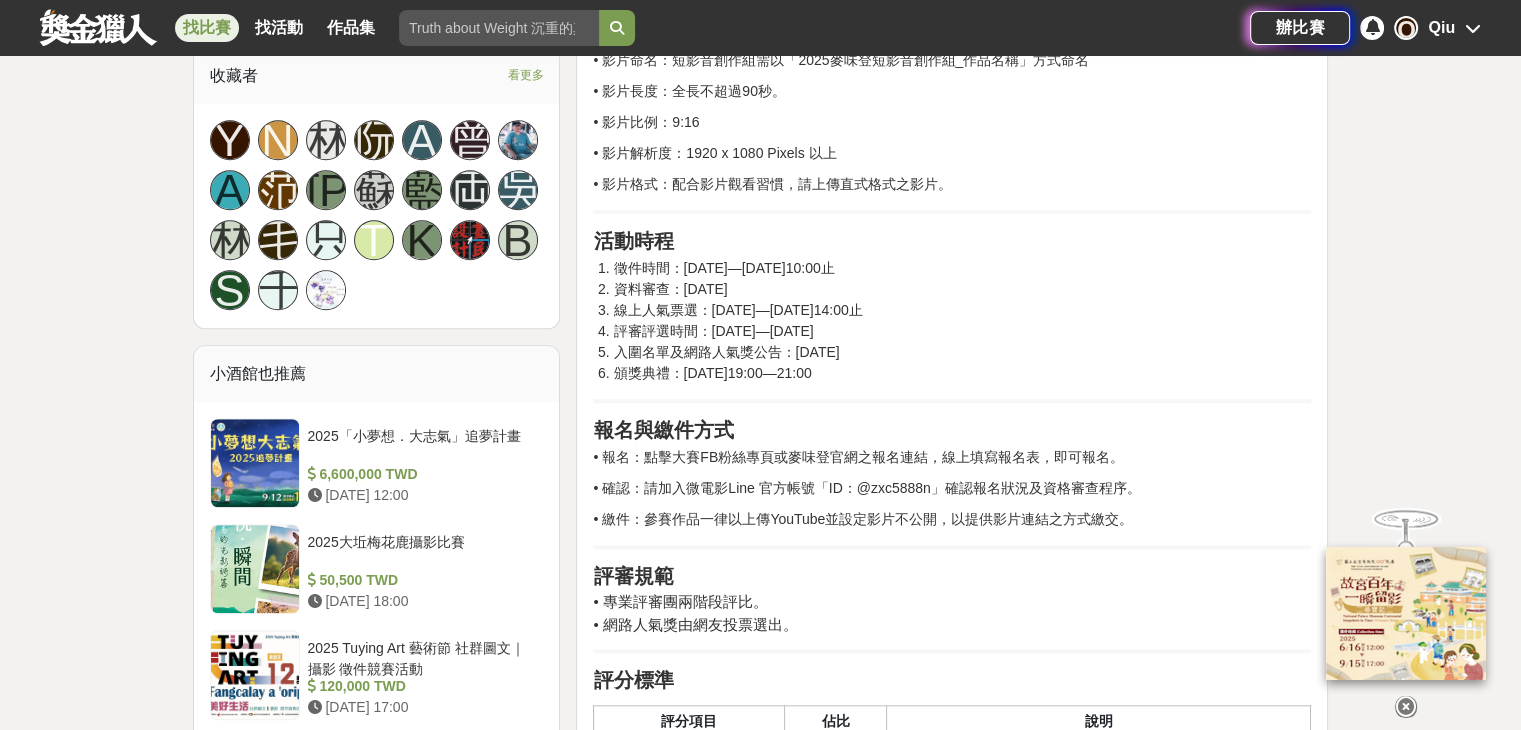 drag, startPoint x: 694, startPoint y: 265, endPoint x: 851, endPoint y: 338, distance: 173.14156 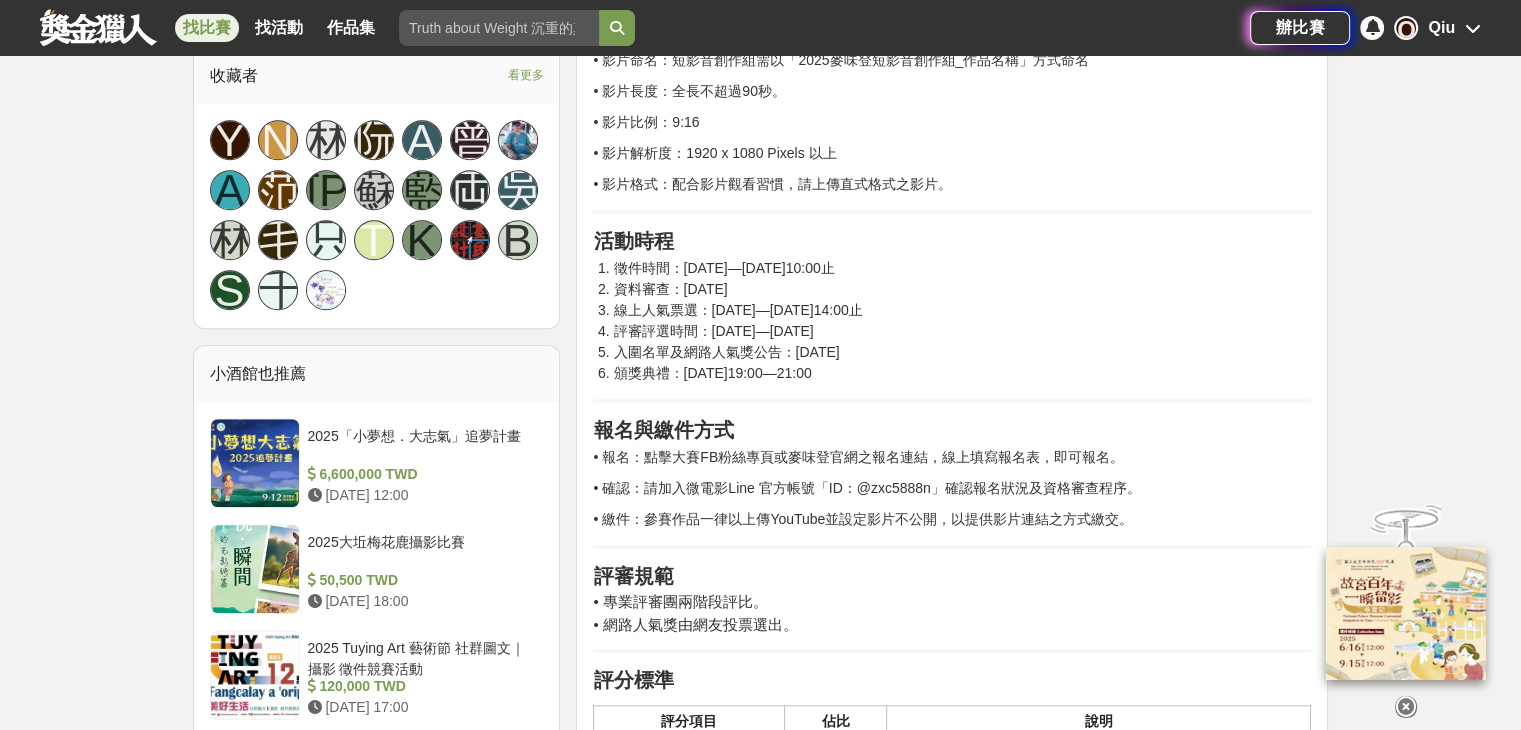 click on "評審評選時間：2025年11月06日—2025年12月05日" at bounding box center (962, 331) 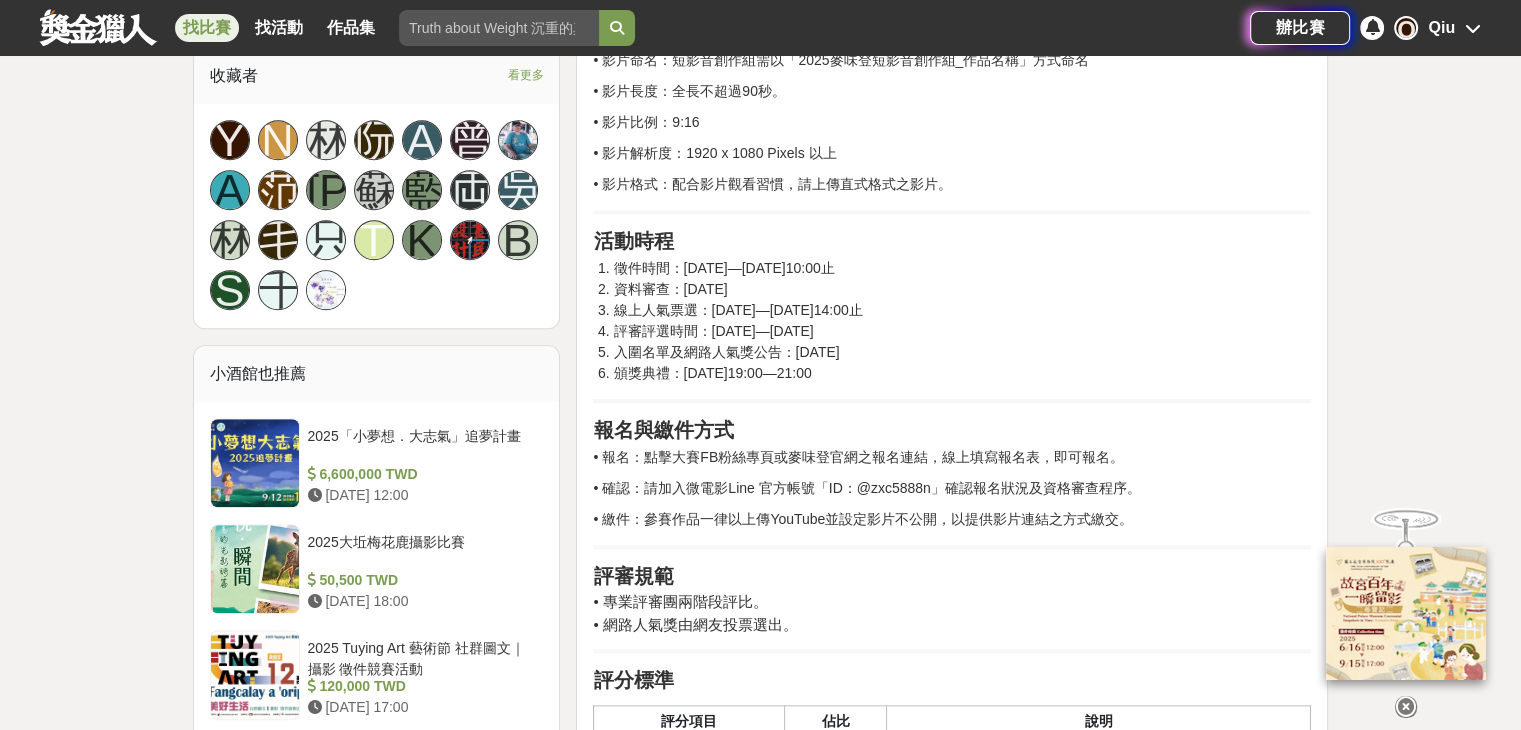 drag, startPoint x: 692, startPoint y: 305, endPoint x: 873, endPoint y: 330, distance: 182.71837 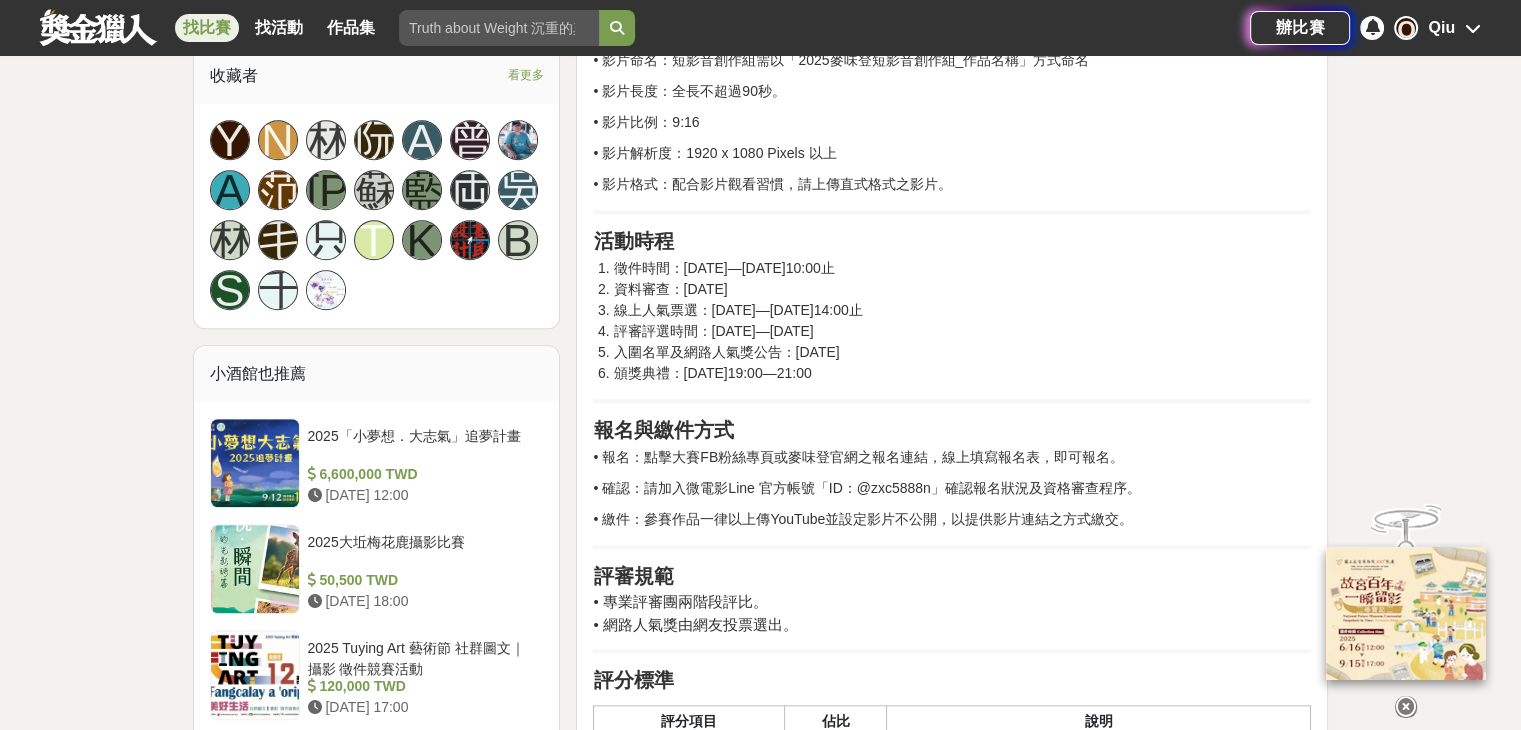 click on "評審評選時間：2025年11月06日—2025年12月05日" at bounding box center (962, 331) 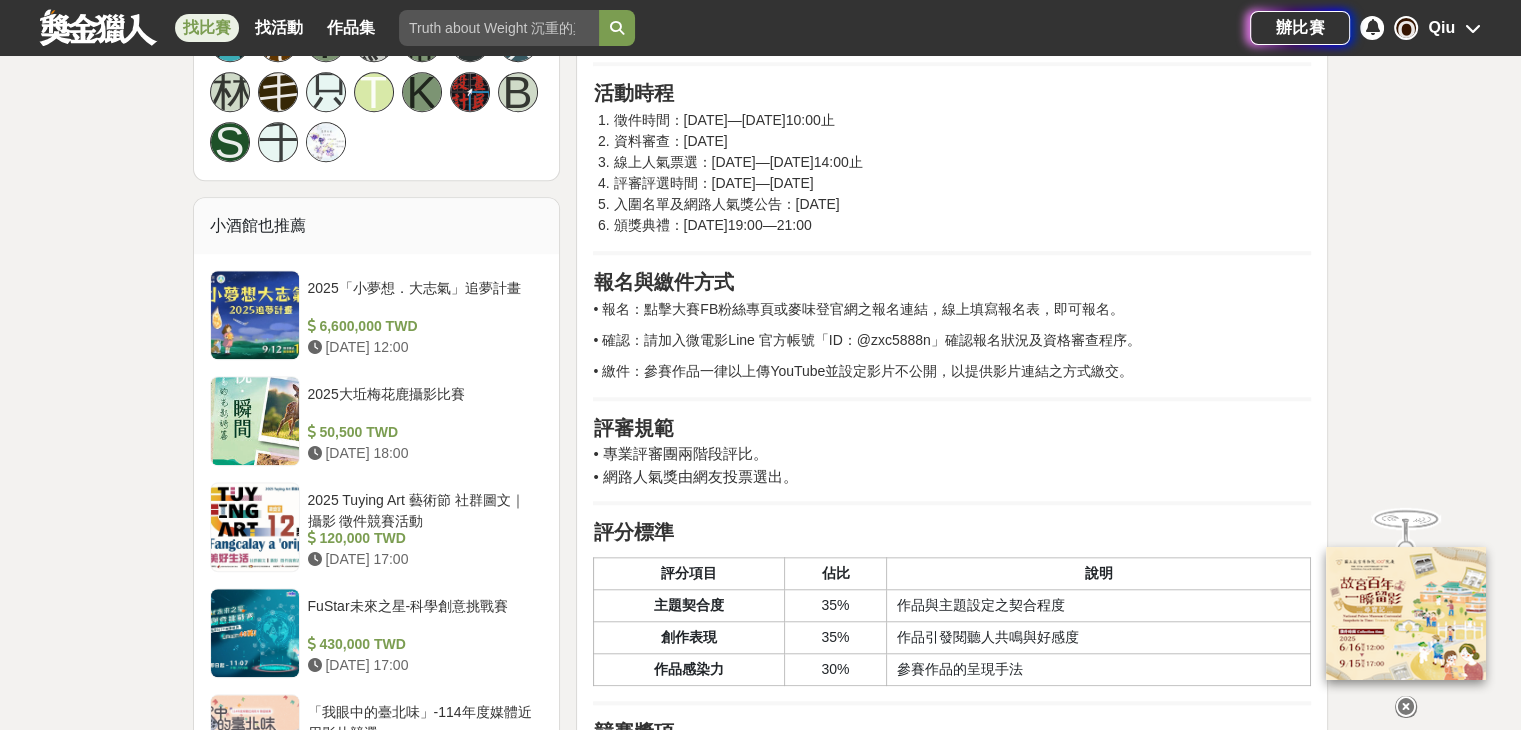 scroll, scrollTop: 1700, scrollLeft: 0, axis: vertical 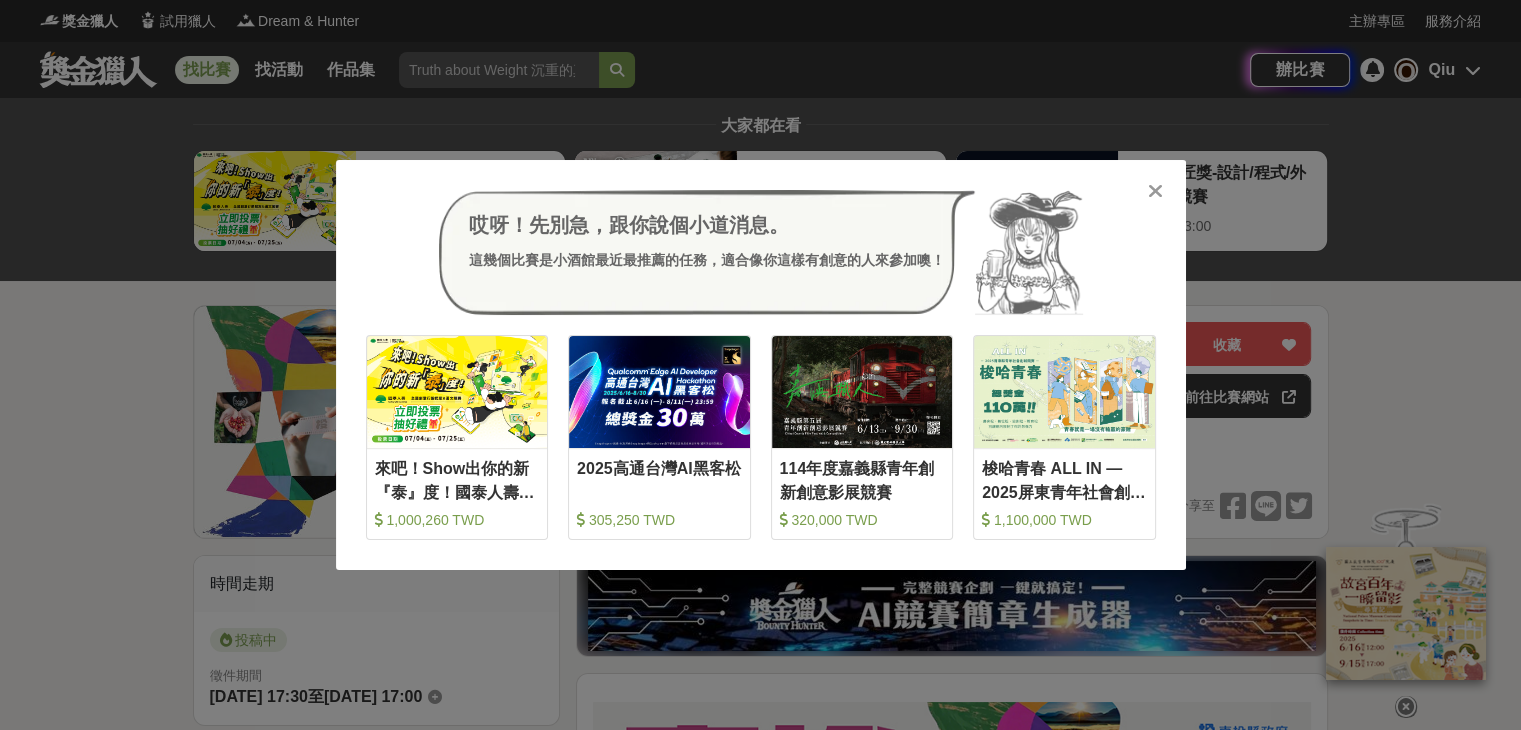 click at bounding box center [1155, 191] 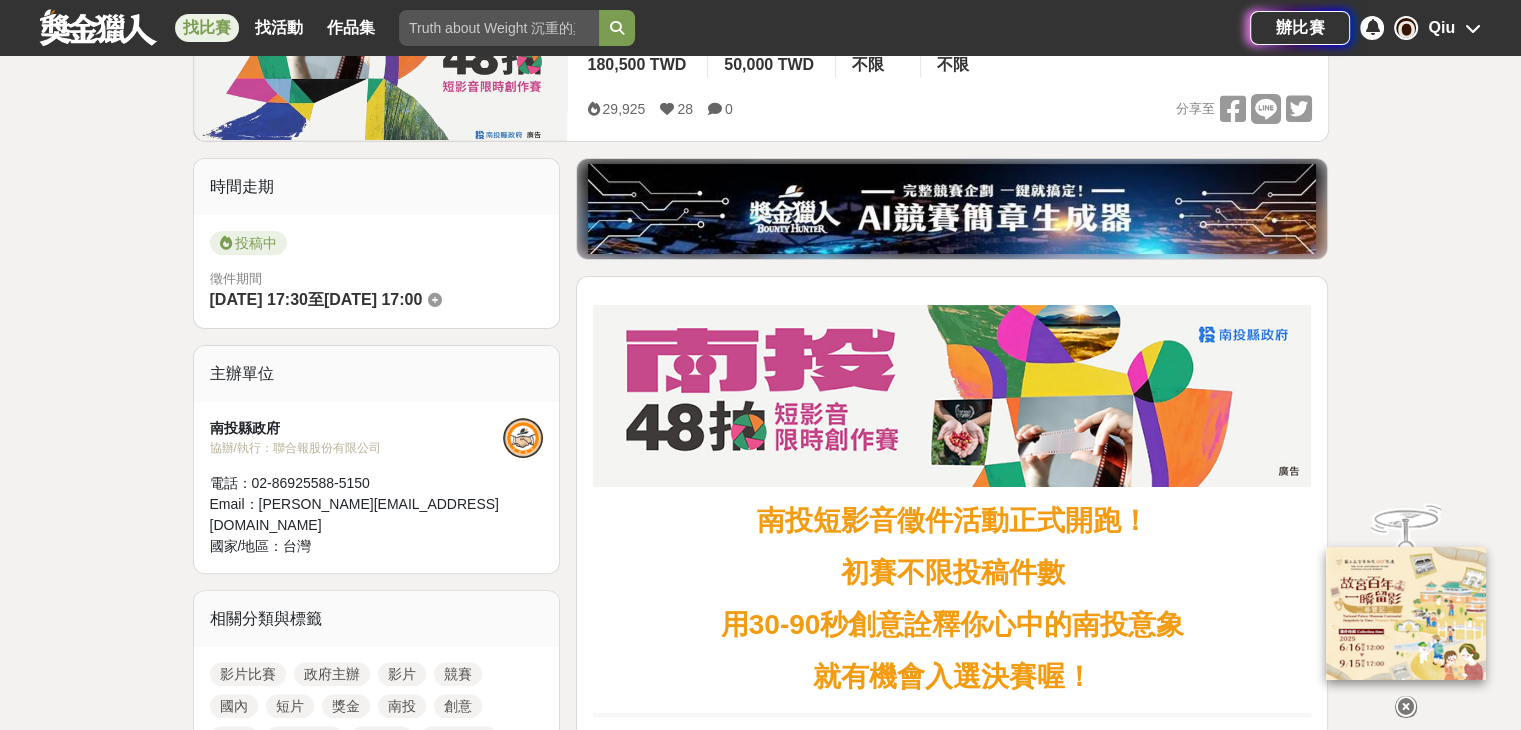 scroll, scrollTop: 400, scrollLeft: 0, axis: vertical 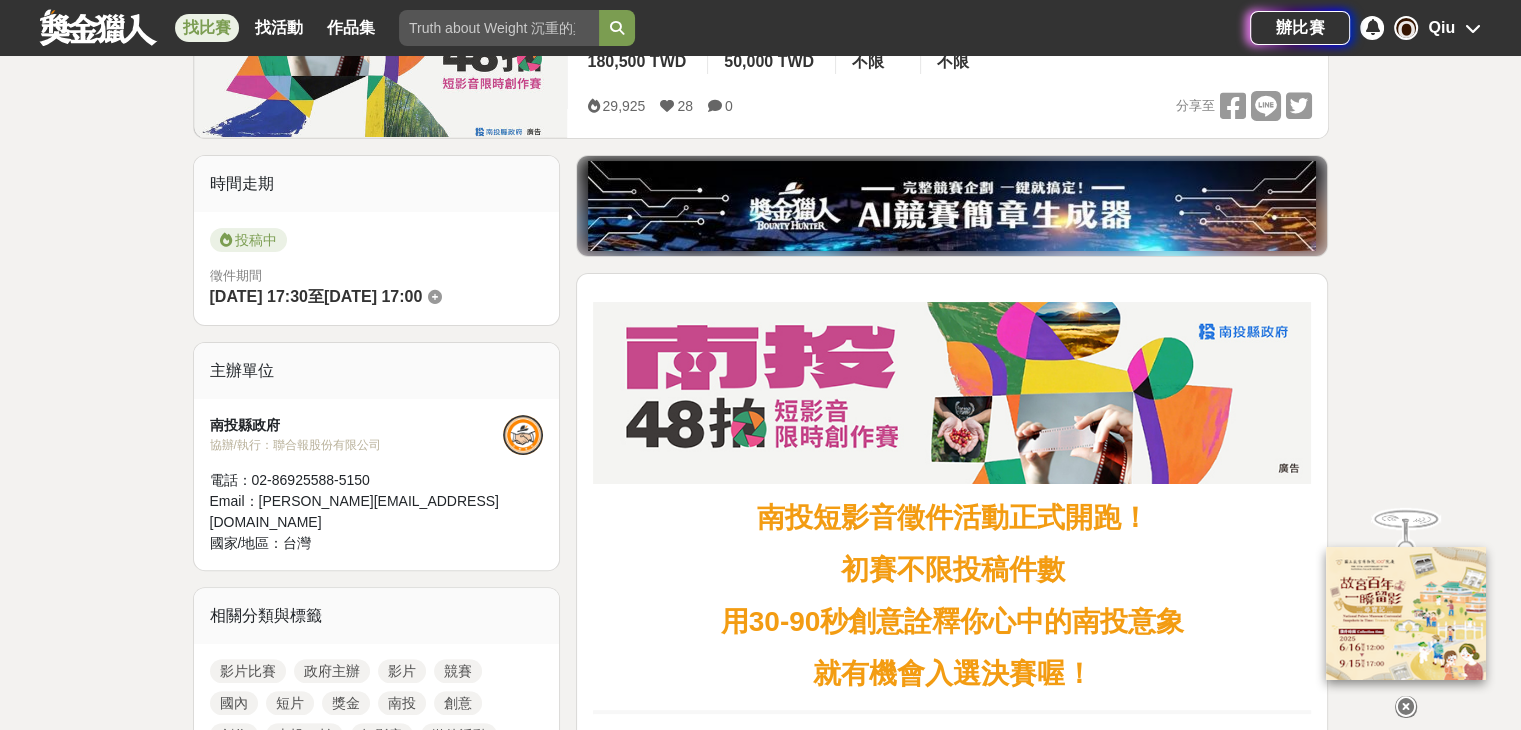 click at bounding box center [1406, 707] 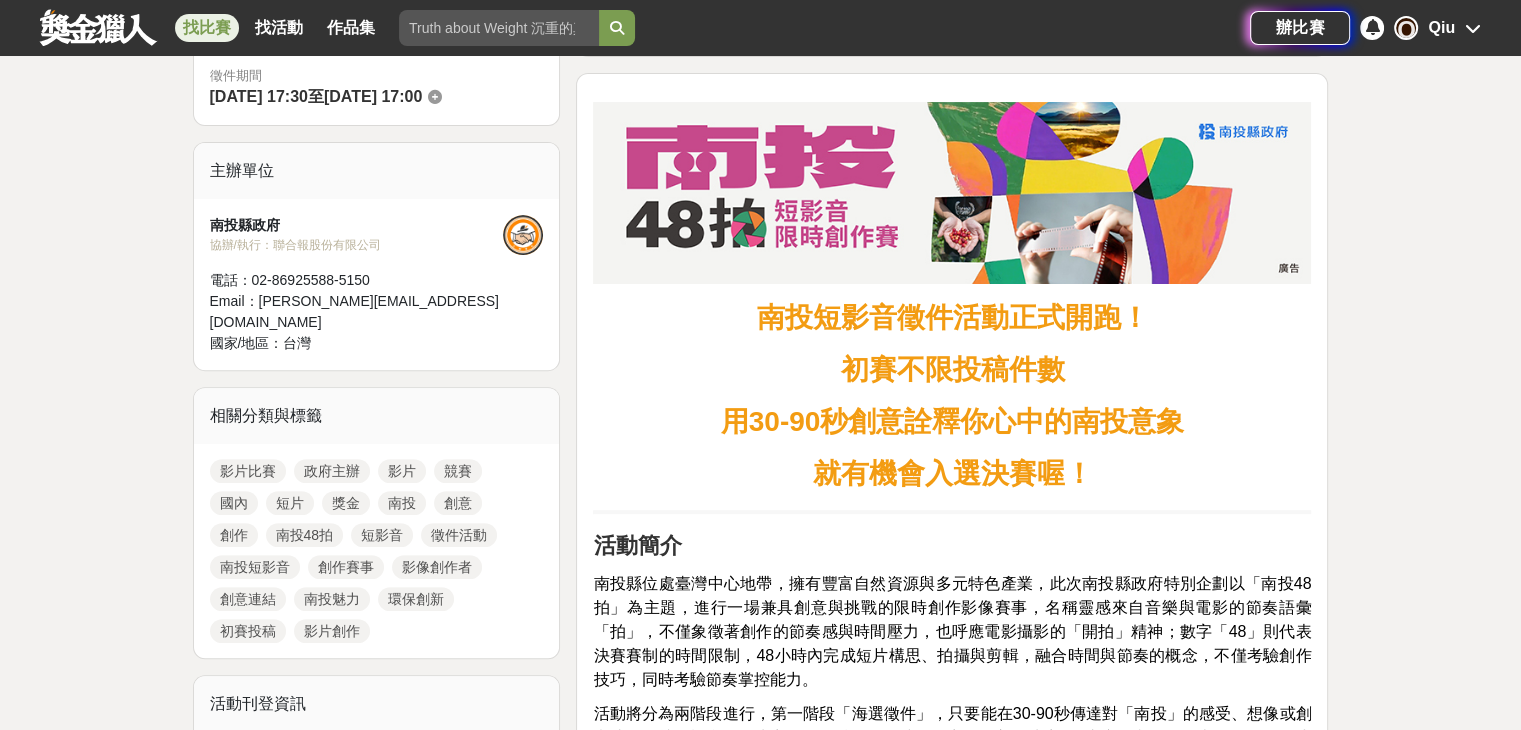 scroll, scrollTop: 900, scrollLeft: 0, axis: vertical 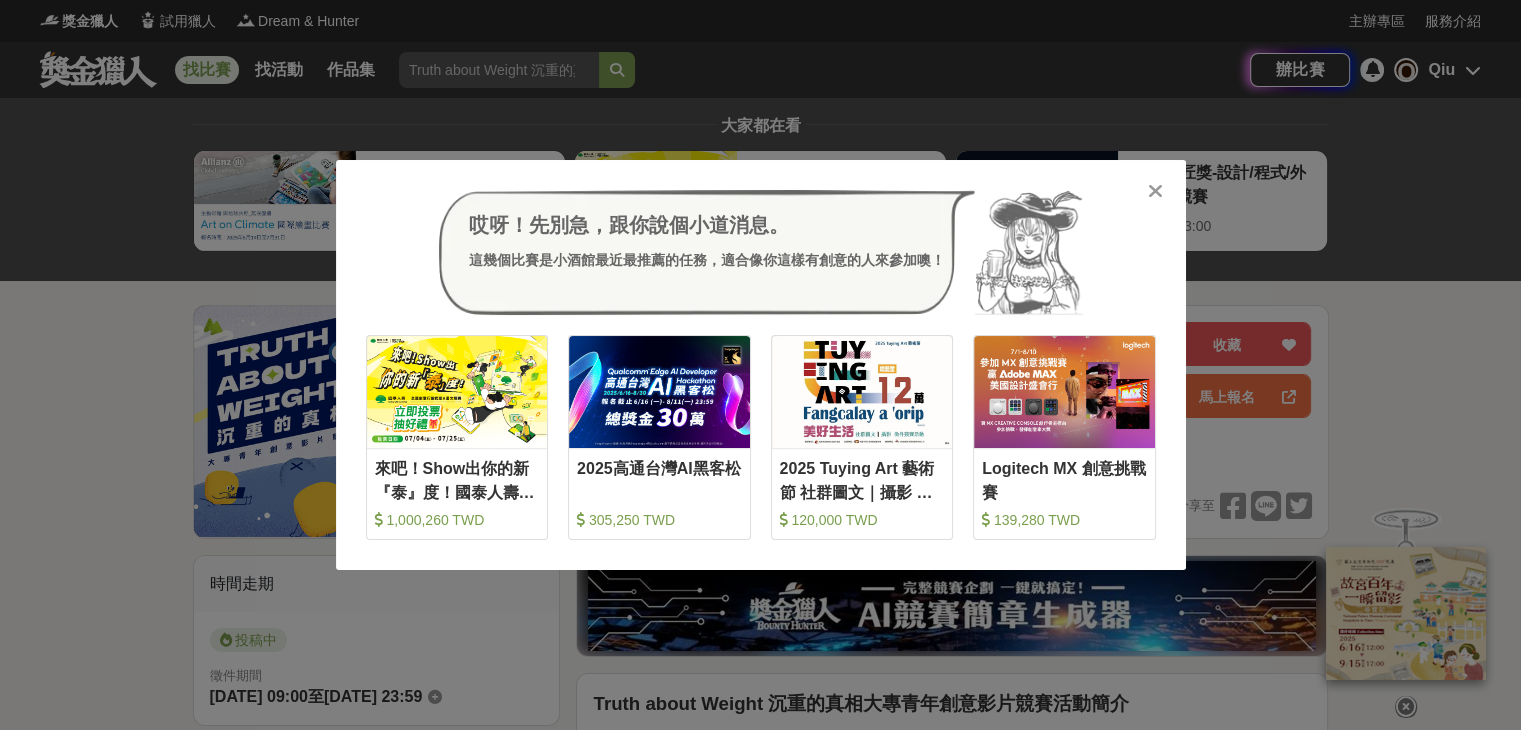 click on "哎呀！先別急，跟你說個小道消息。 這幾個比賽是小酒館最近最推薦的任務，適合像你這樣有創意的人來參加噢！   收藏 來吧！Show出你的新『泰』度！國泰人壽全國創意行銷提案&圖文競賽   1,000,260 TWD   收藏 2025高通台灣AI黑客松   305,250 TWD   收藏 2025 Tuying Art 藝術節 社群圖文｜攝影 徵件競賽活動   120,000 TWD   收藏 Logitech MX 創意挑戰賽   139,280 TWD" at bounding box center (761, 365) 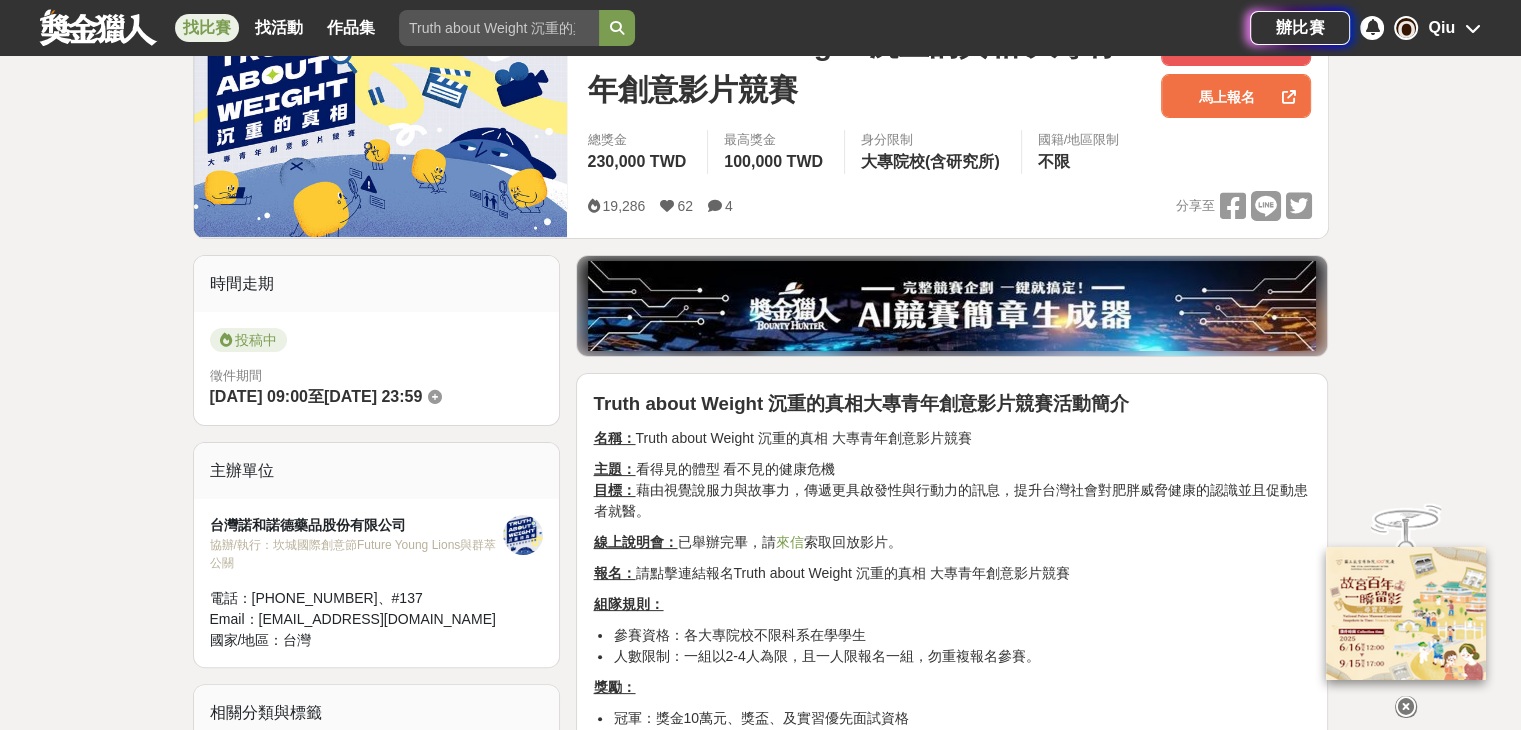 scroll, scrollTop: 0, scrollLeft: 0, axis: both 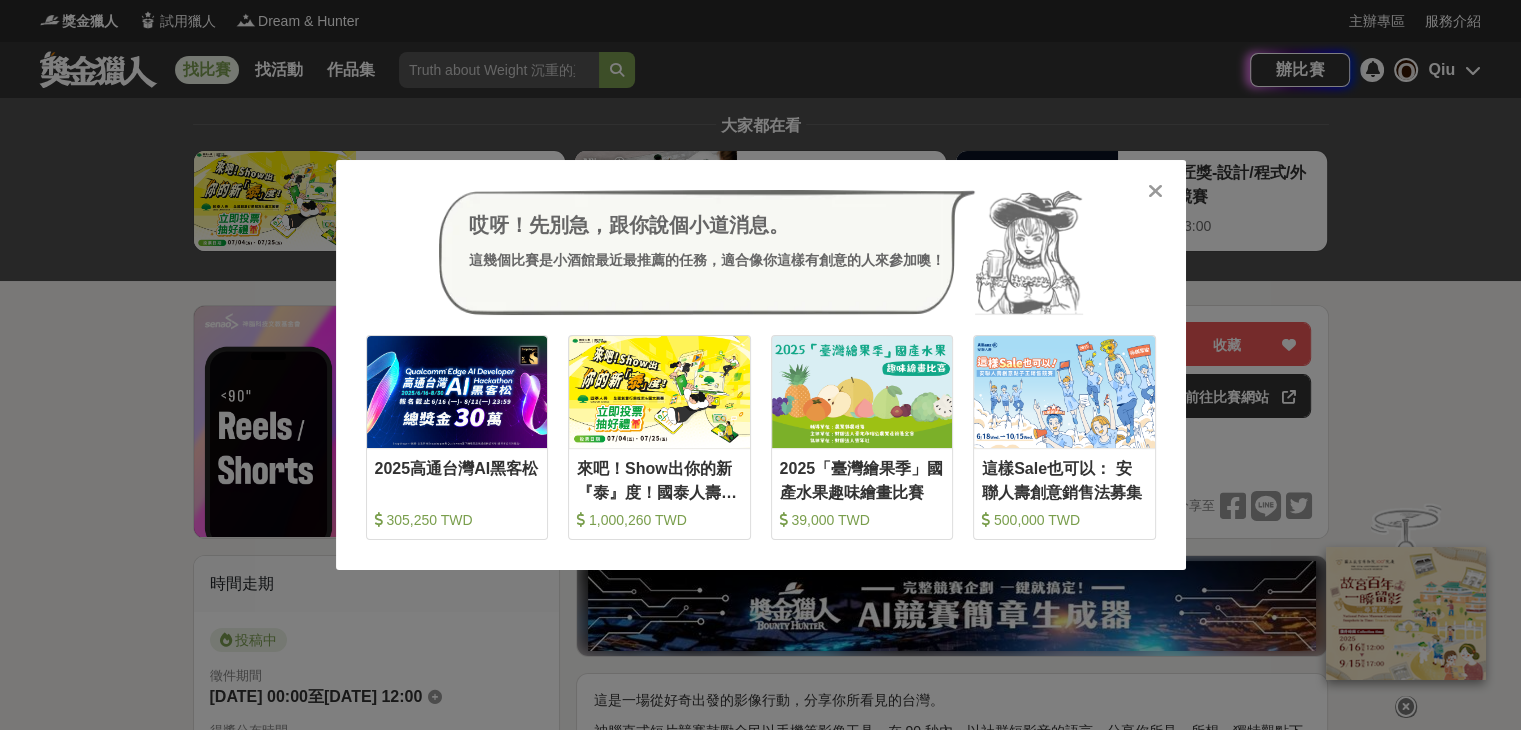 click at bounding box center [1155, 191] 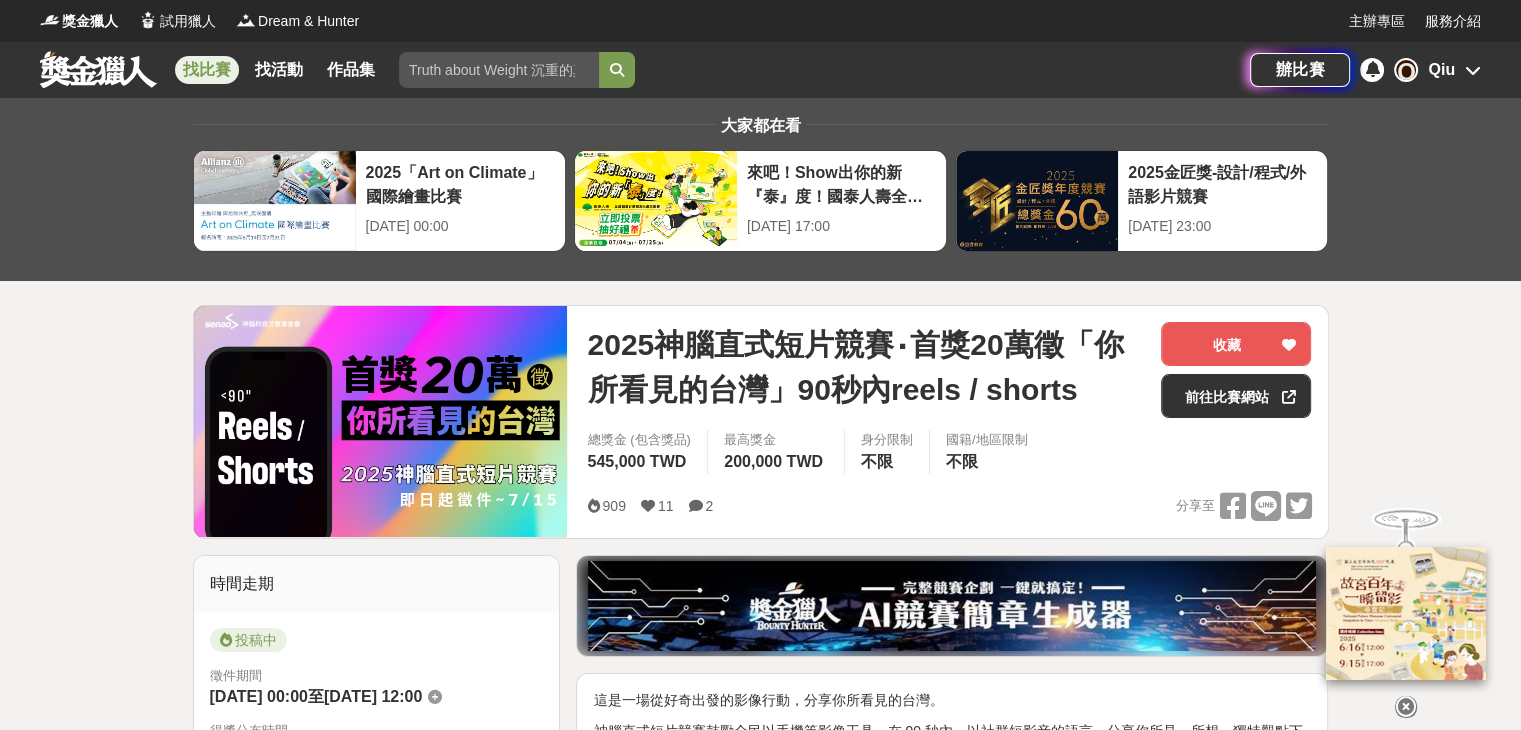 click at bounding box center (1406, 707) 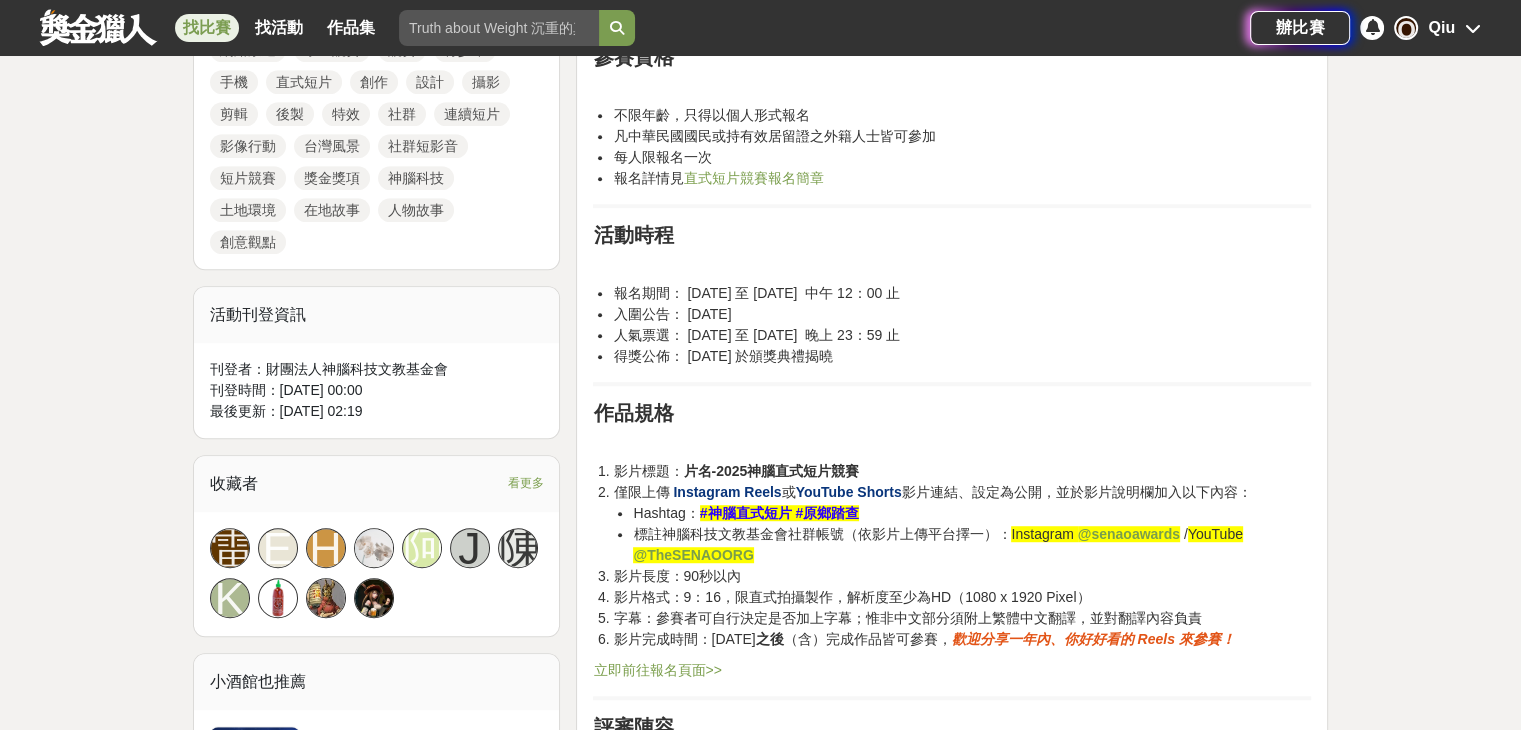 scroll, scrollTop: 1300, scrollLeft: 0, axis: vertical 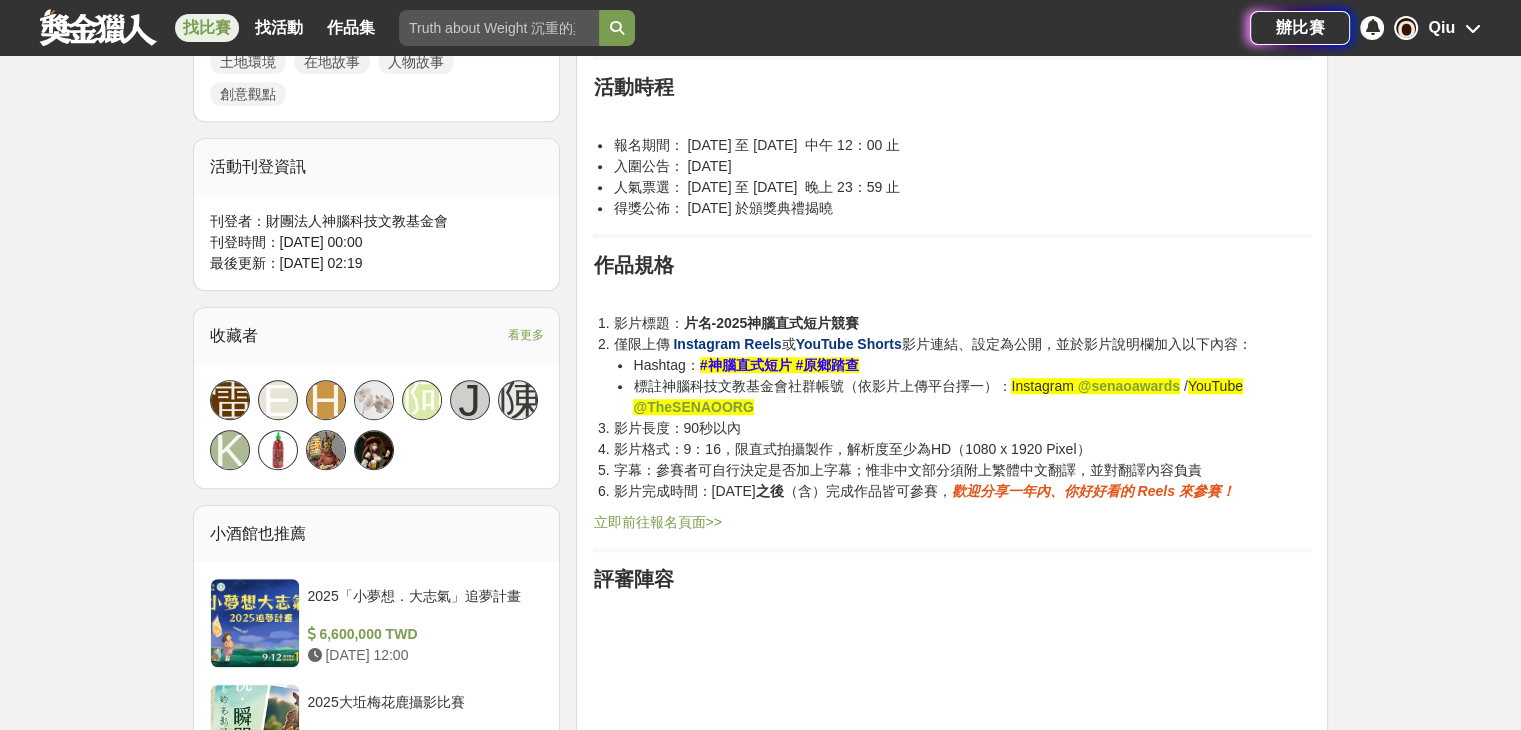 click on "立即前往報名頁面>>" at bounding box center [657, 522] 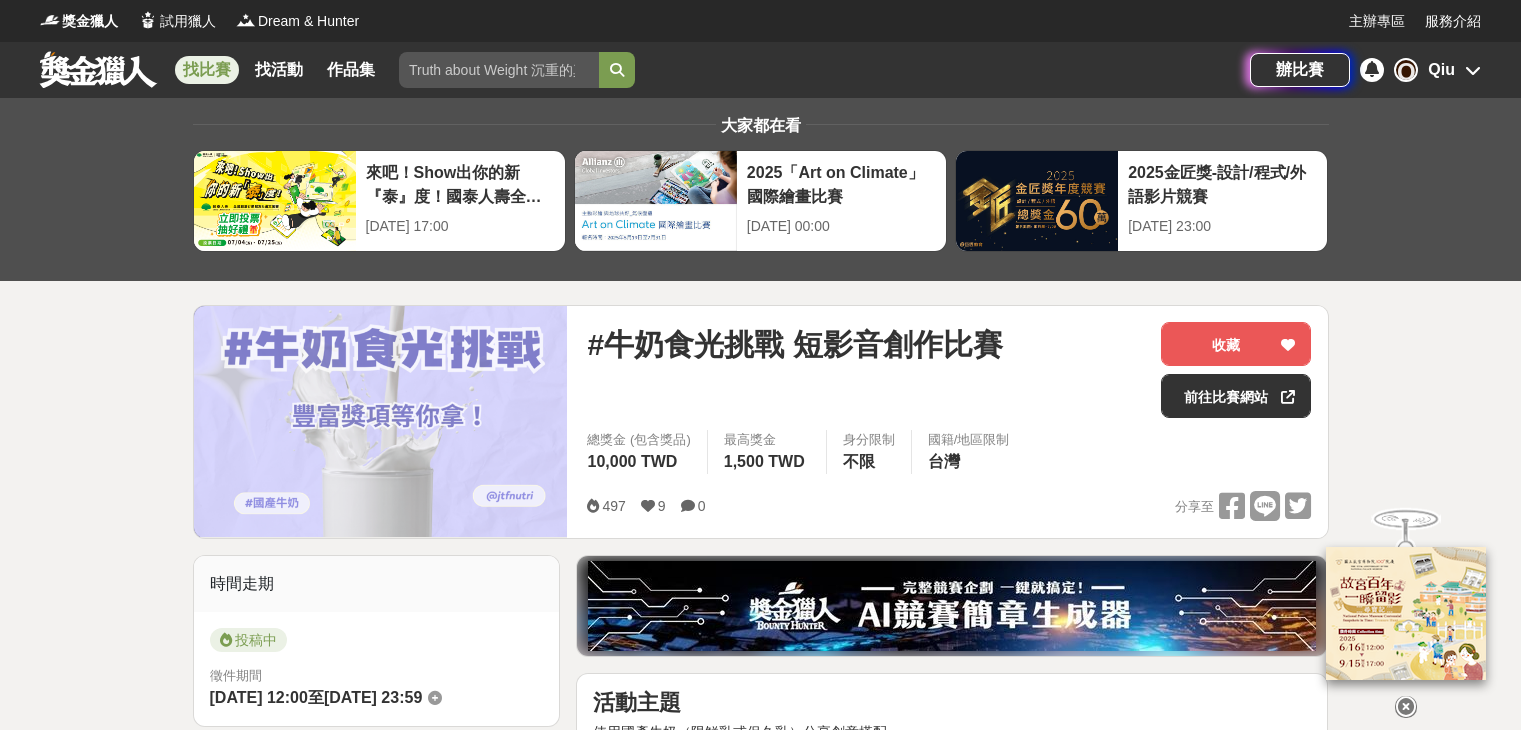 scroll, scrollTop: 0, scrollLeft: 0, axis: both 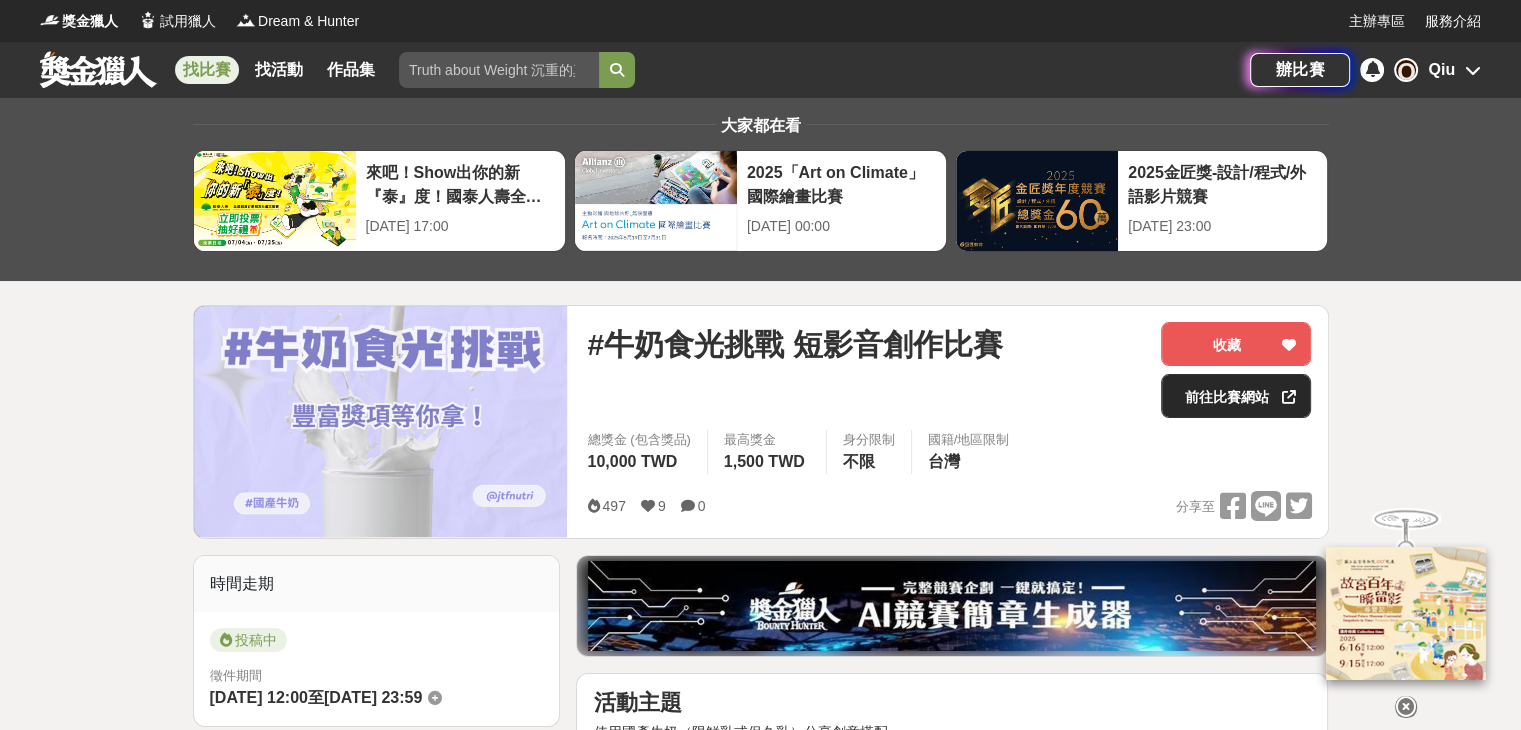 click on "前往比賽網站" at bounding box center [1236, 396] 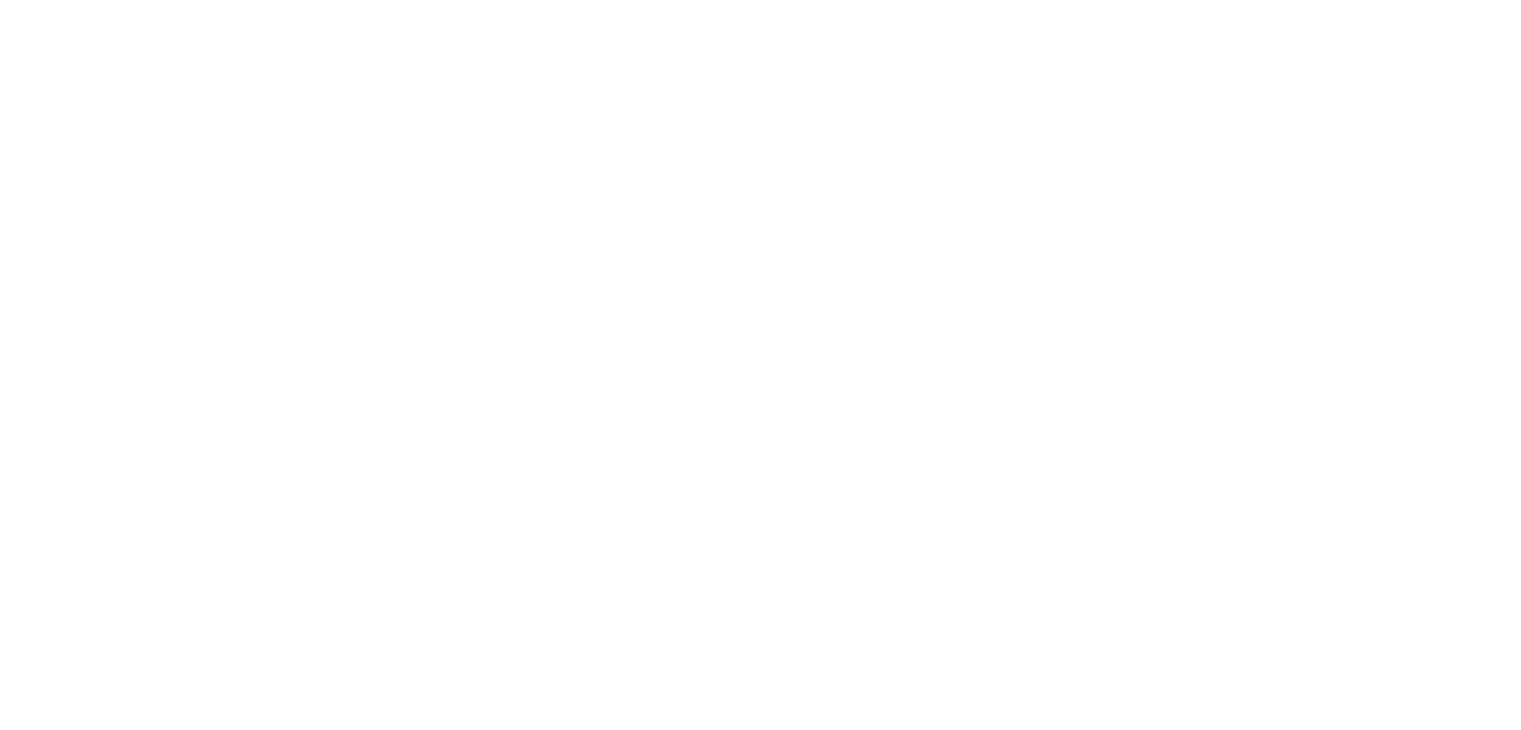 scroll, scrollTop: 0, scrollLeft: 0, axis: both 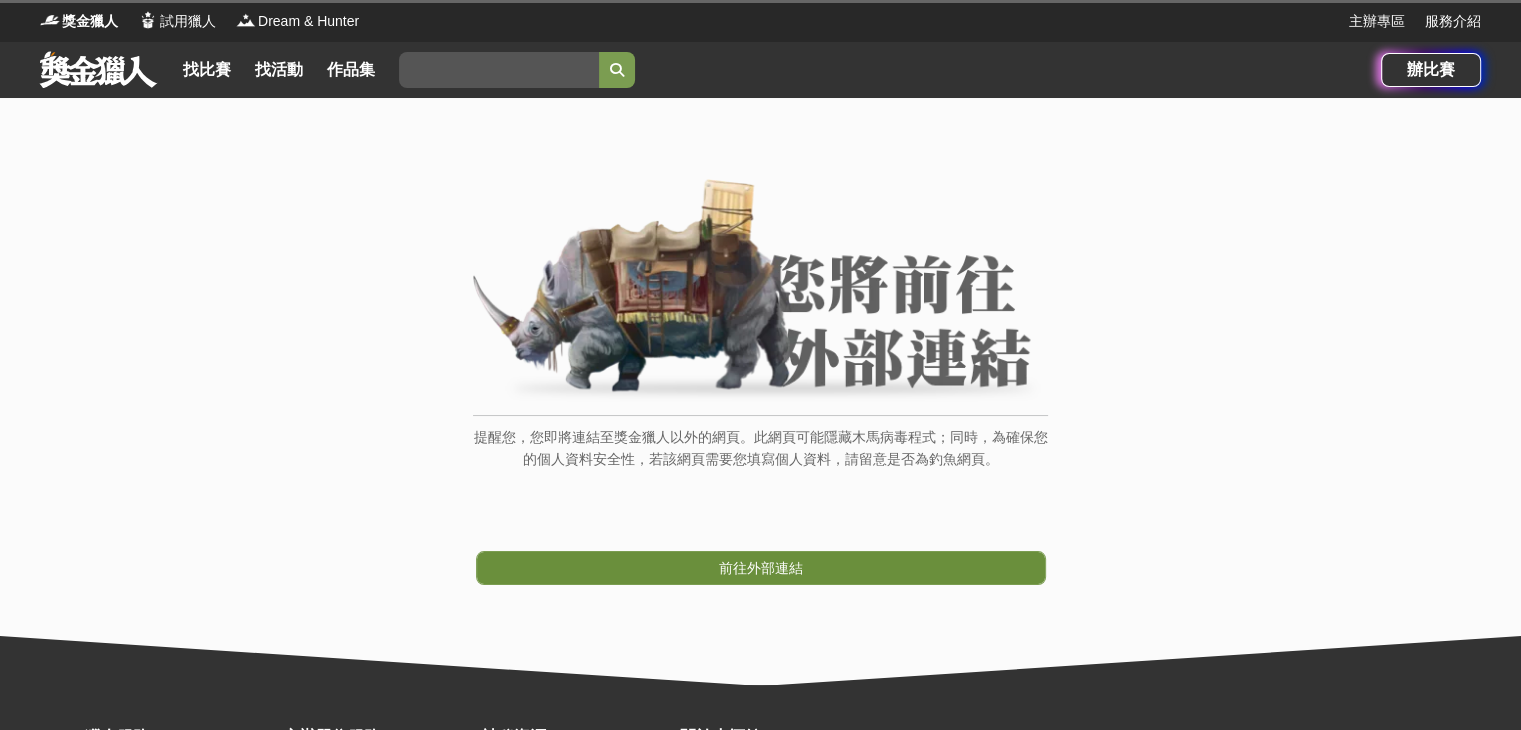 click on "前往外部連結" at bounding box center (761, 568) 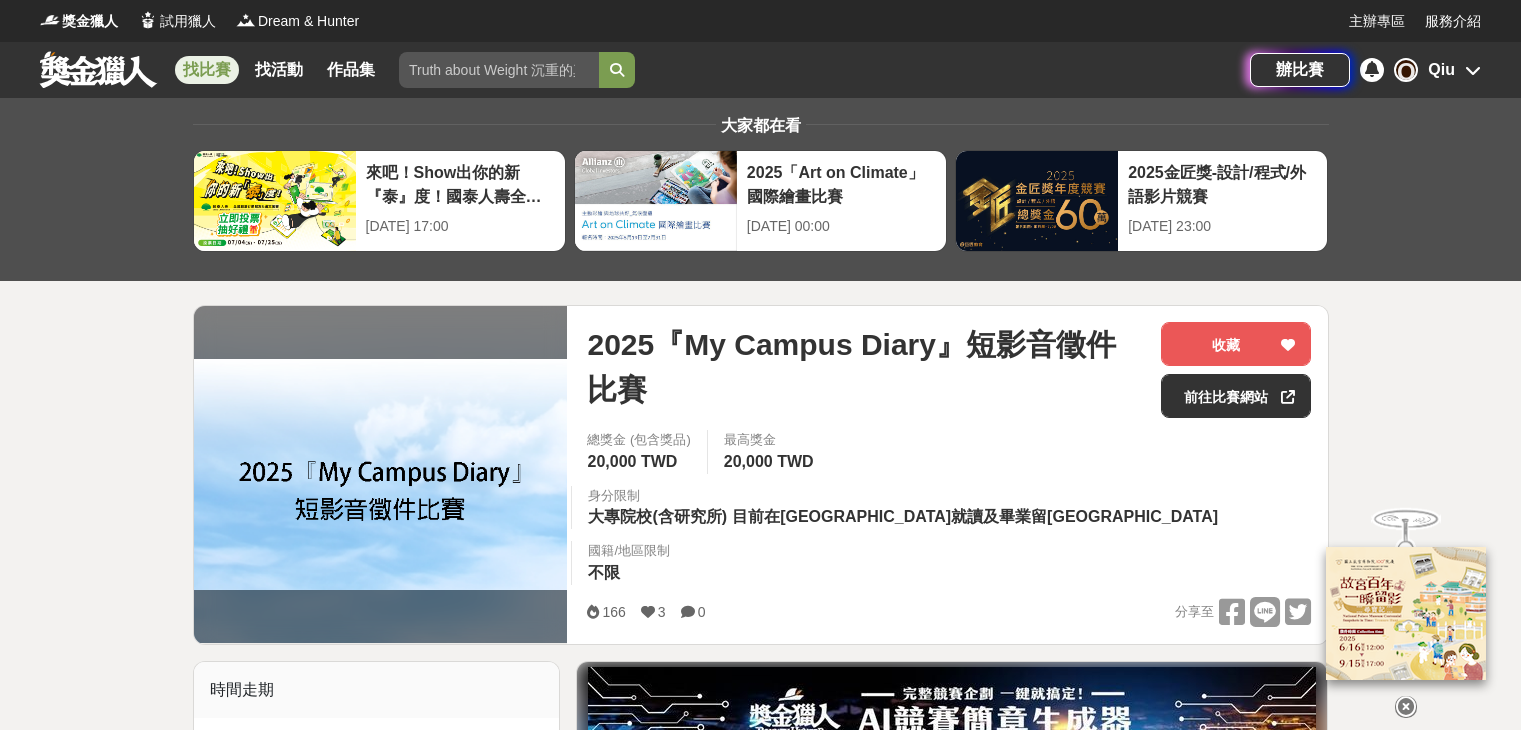 scroll, scrollTop: 0, scrollLeft: 0, axis: both 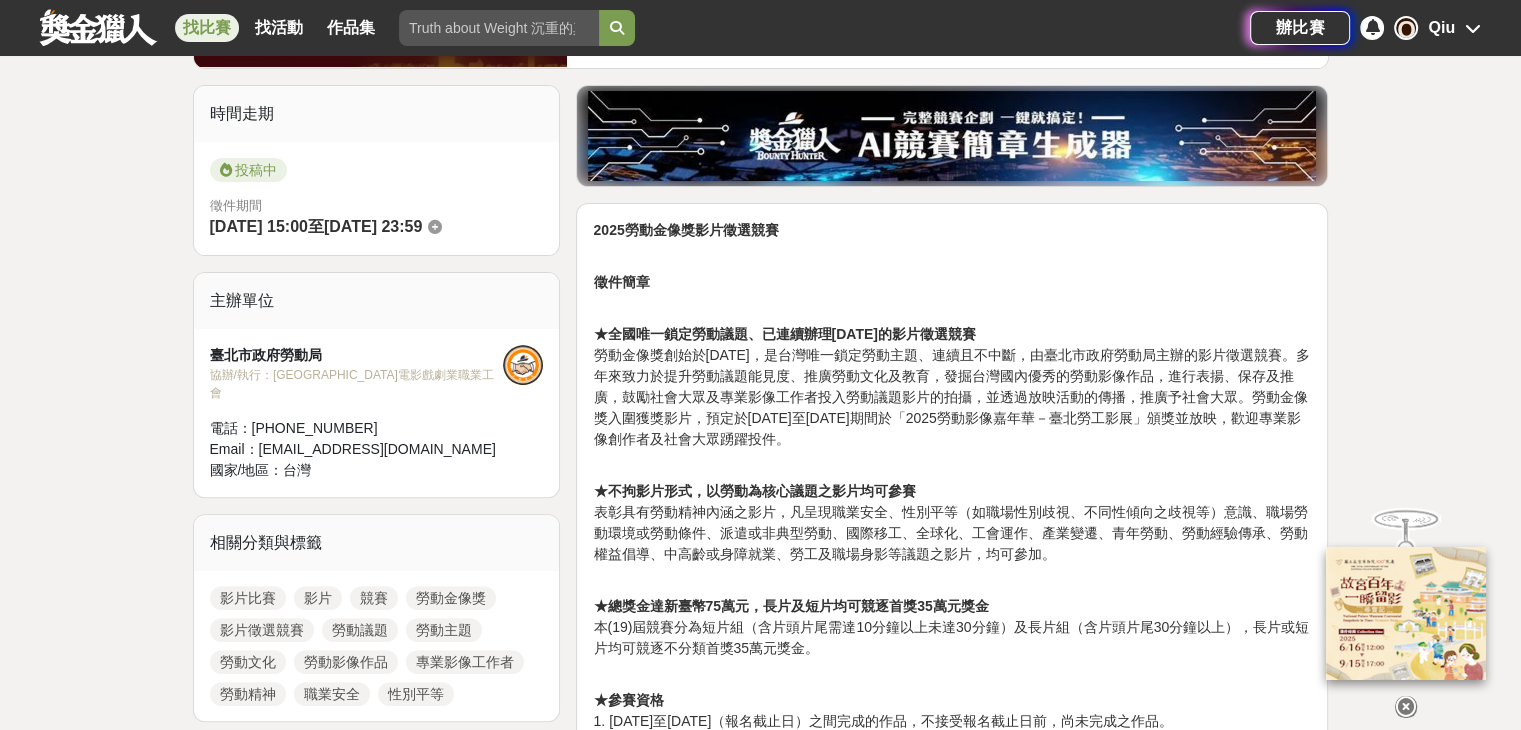 click at bounding box center (1406, 707) 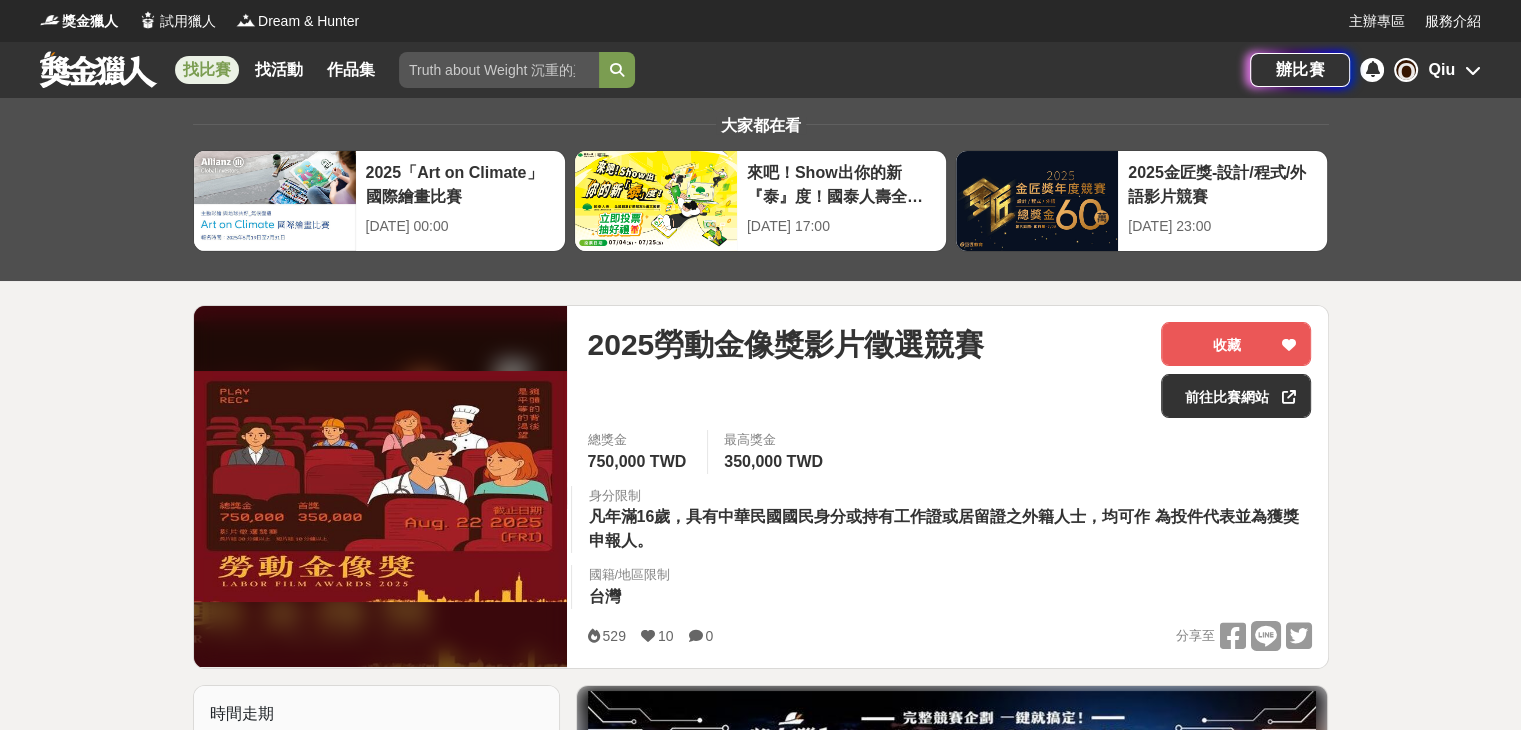 scroll, scrollTop: 151, scrollLeft: 0, axis: vertical 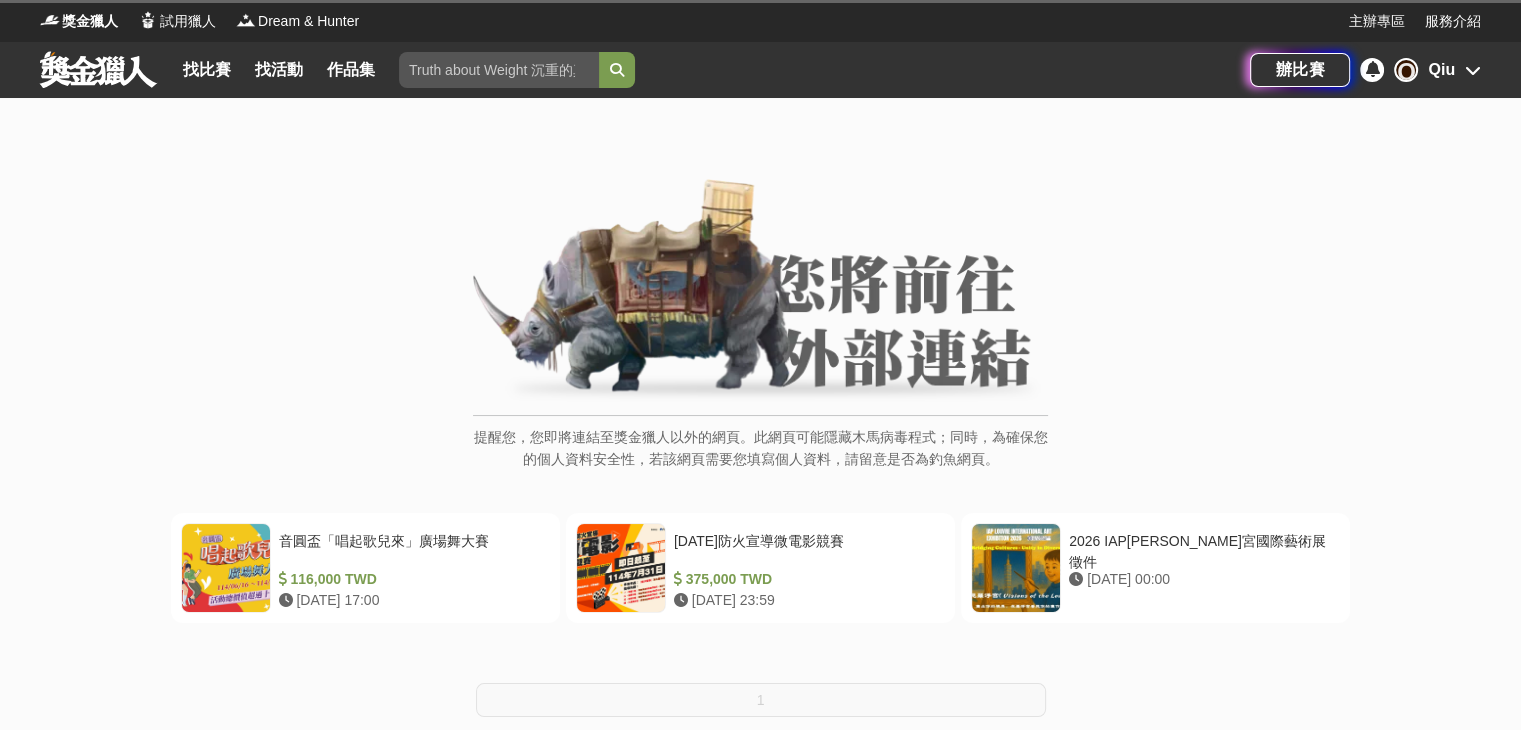 click on "375,000 TWD" at bounding box center [805, 579] 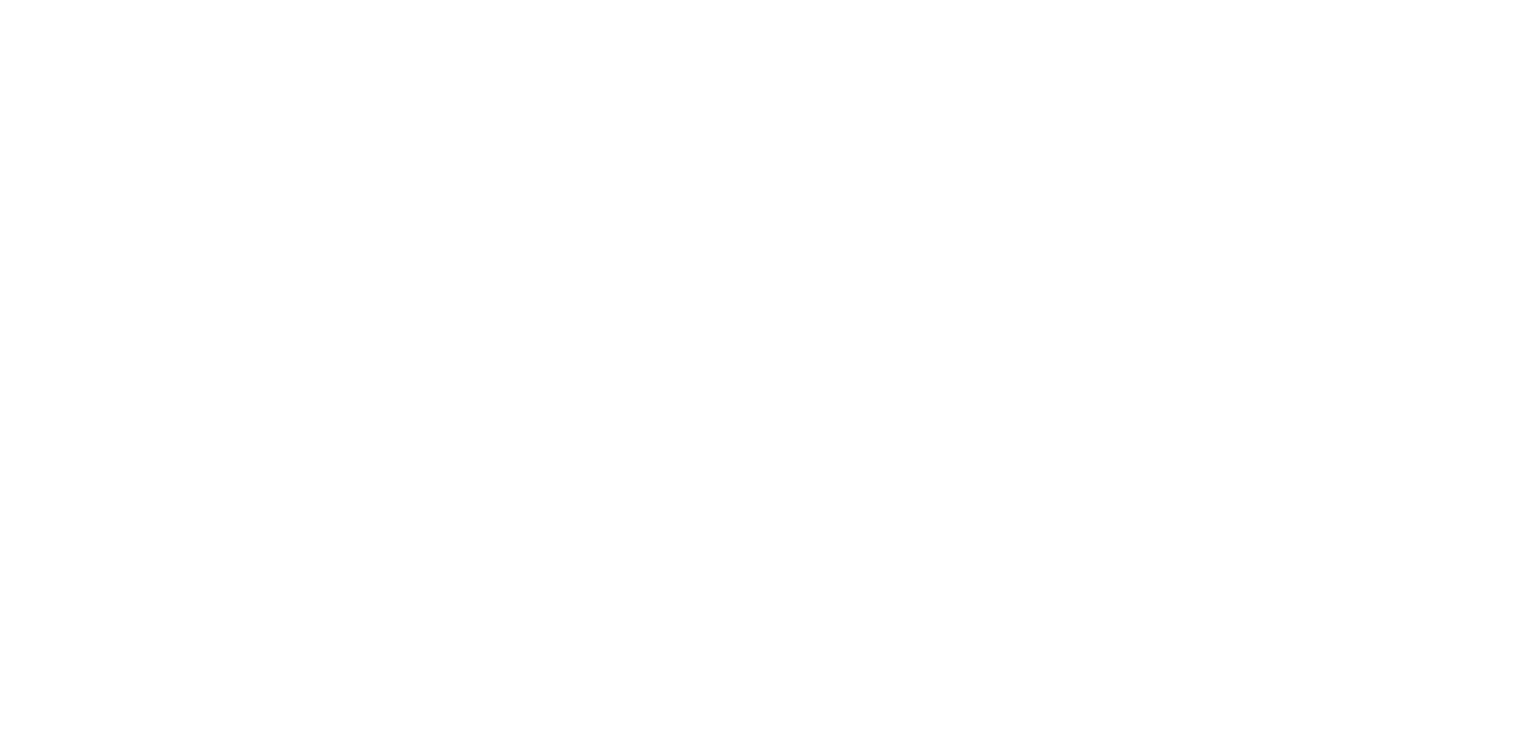 scroll, scrollTop: 0, scrollLeft: 0, axis: both 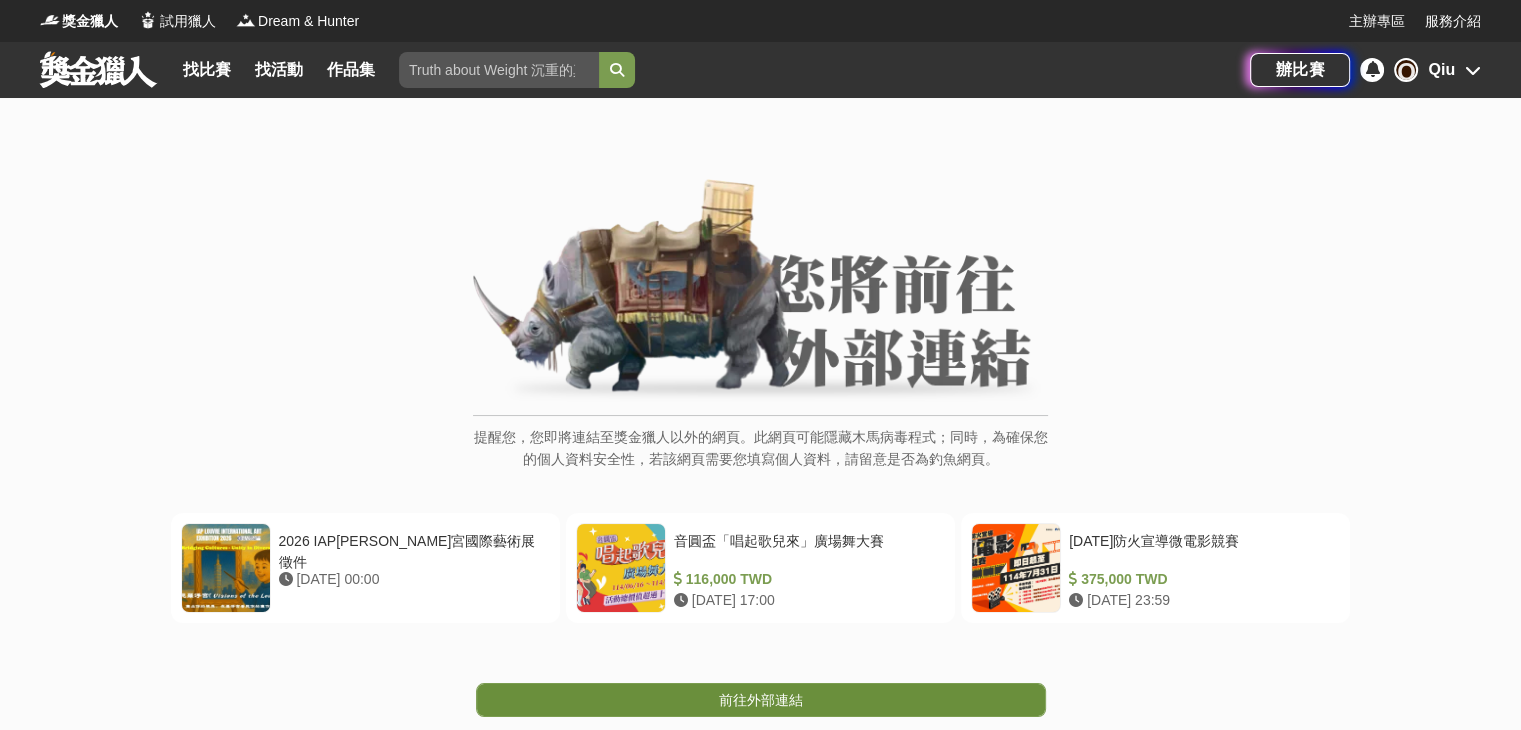 click on "前往外部連結" at bounding box center [761, 700] 